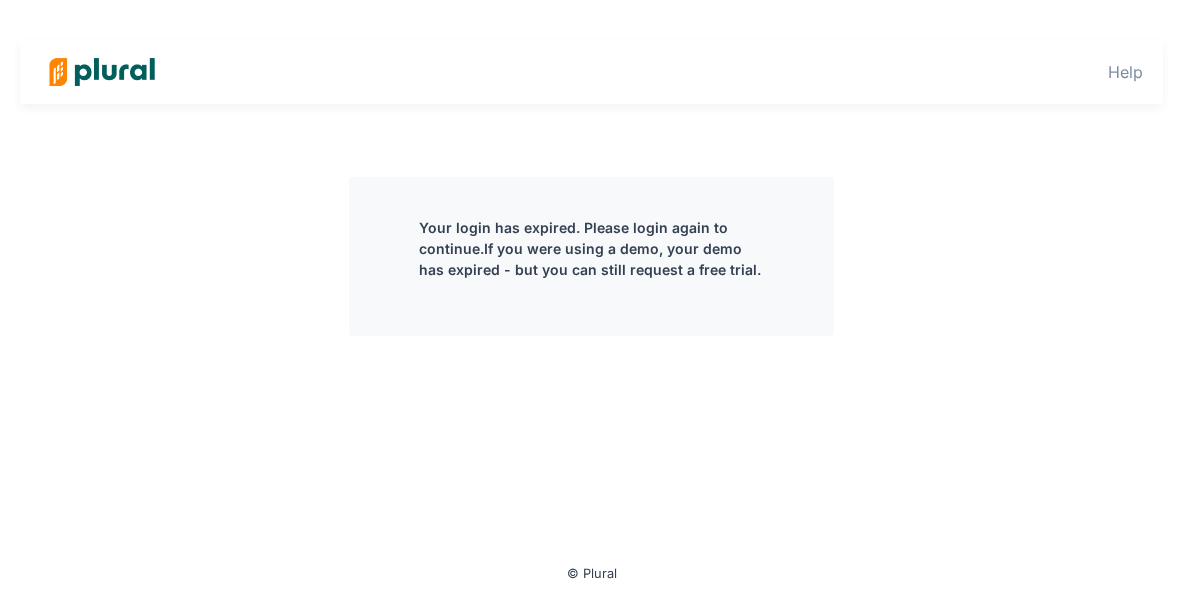 scroll, scrollTop: 0, scrollLeft: 0, axis: both 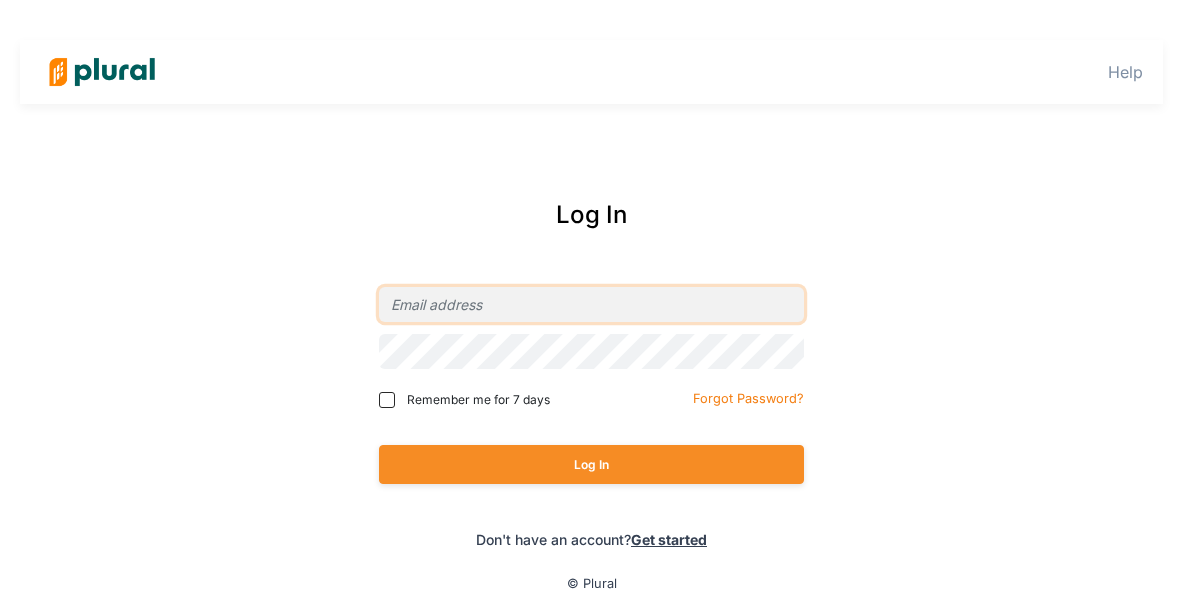 click at bounding box center [591, 304] 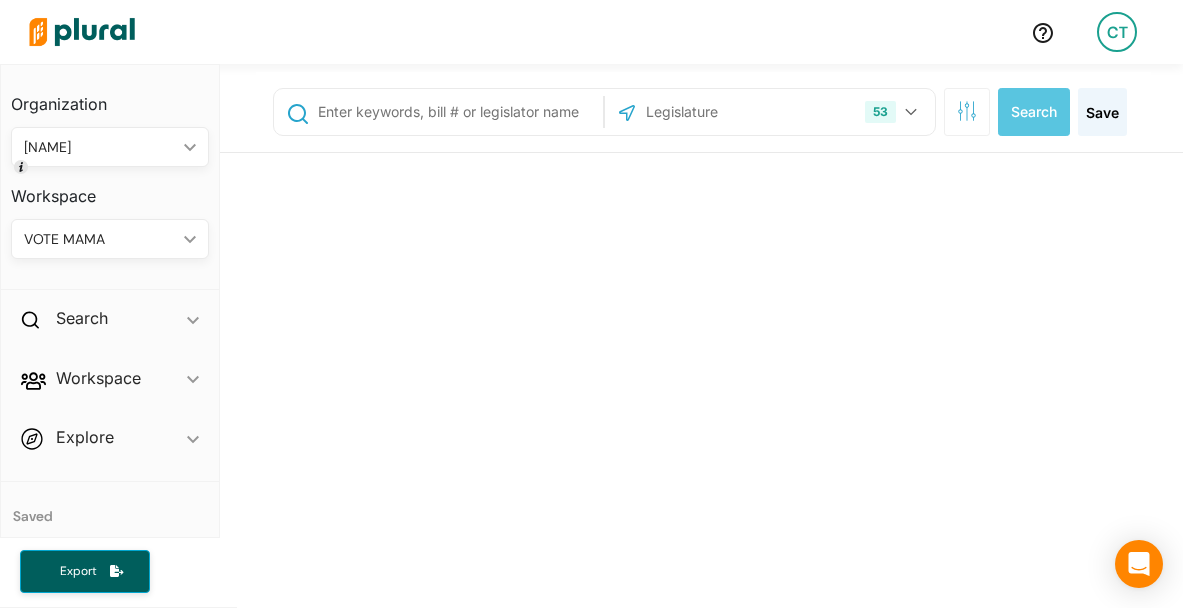 click on "VOTE MAMA" at bounding box center [100, 239] 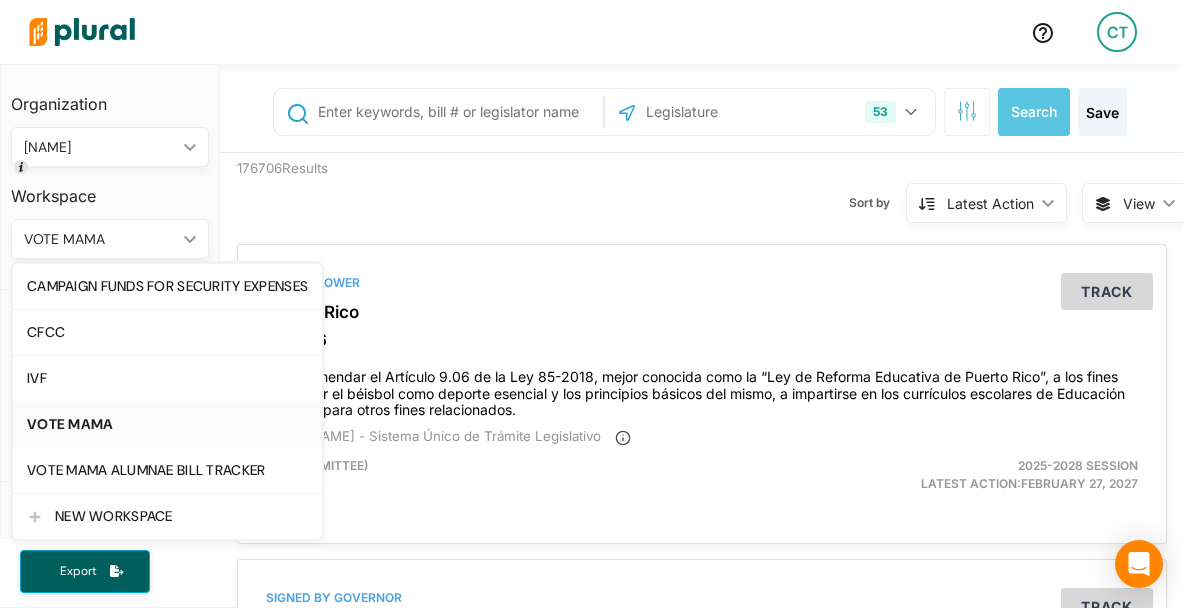 click on "VOTE MAMA ic_keyboard_arrow_down" at bounding box center (110, 239) 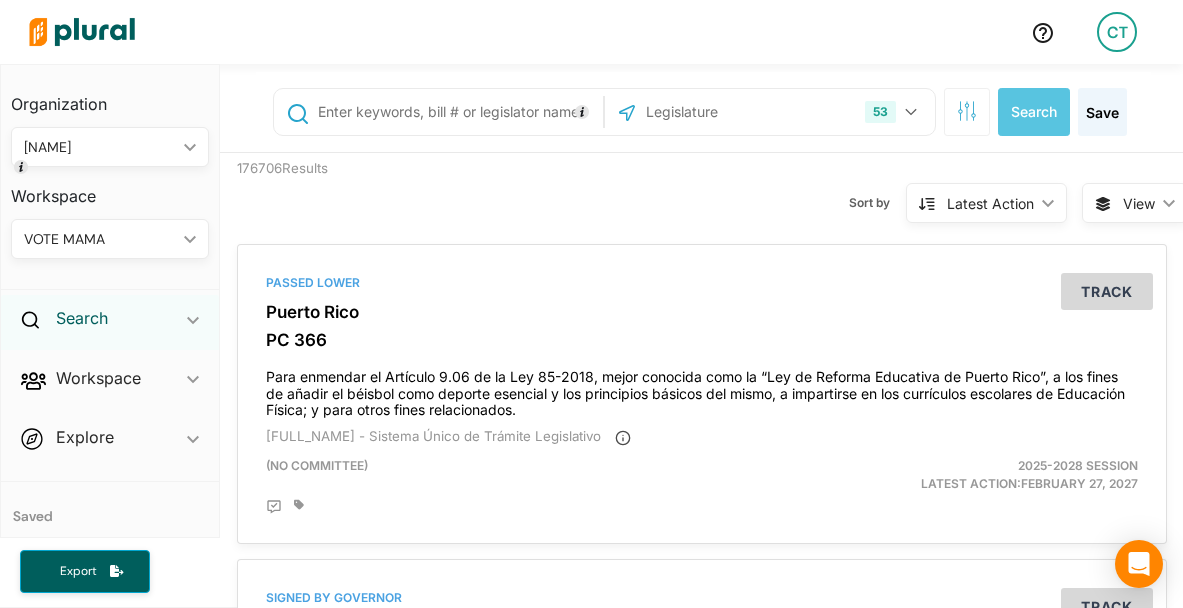 click on "Search" at bounding box center (82, 318) 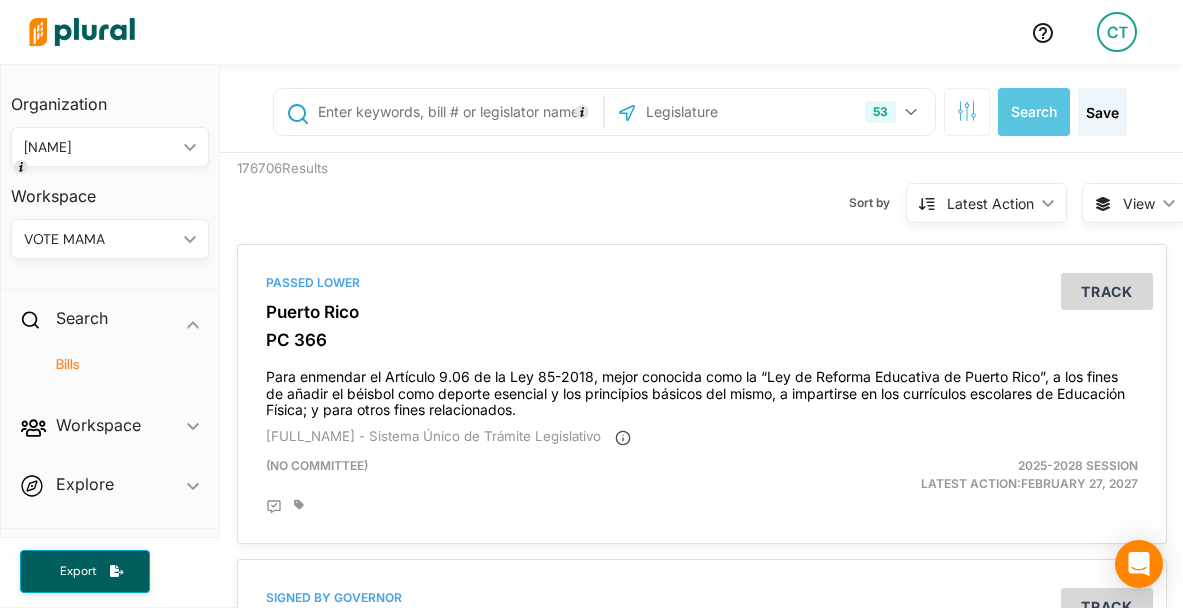click on "Bills" at bounding box center [115, 364] 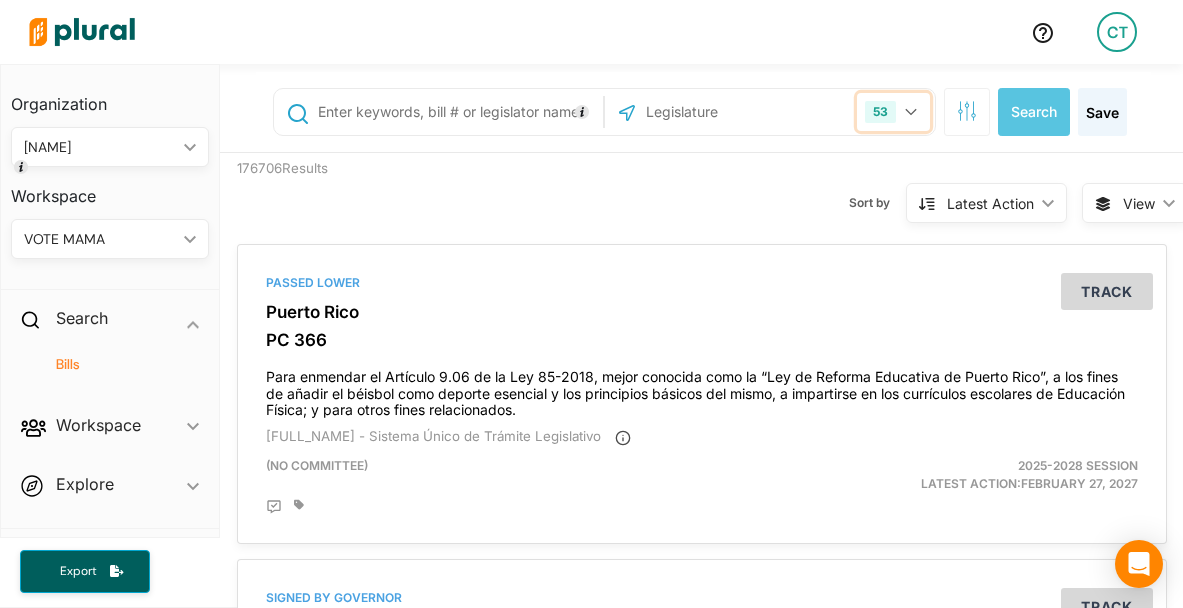 click on "53" at bounding box center [893, 112] 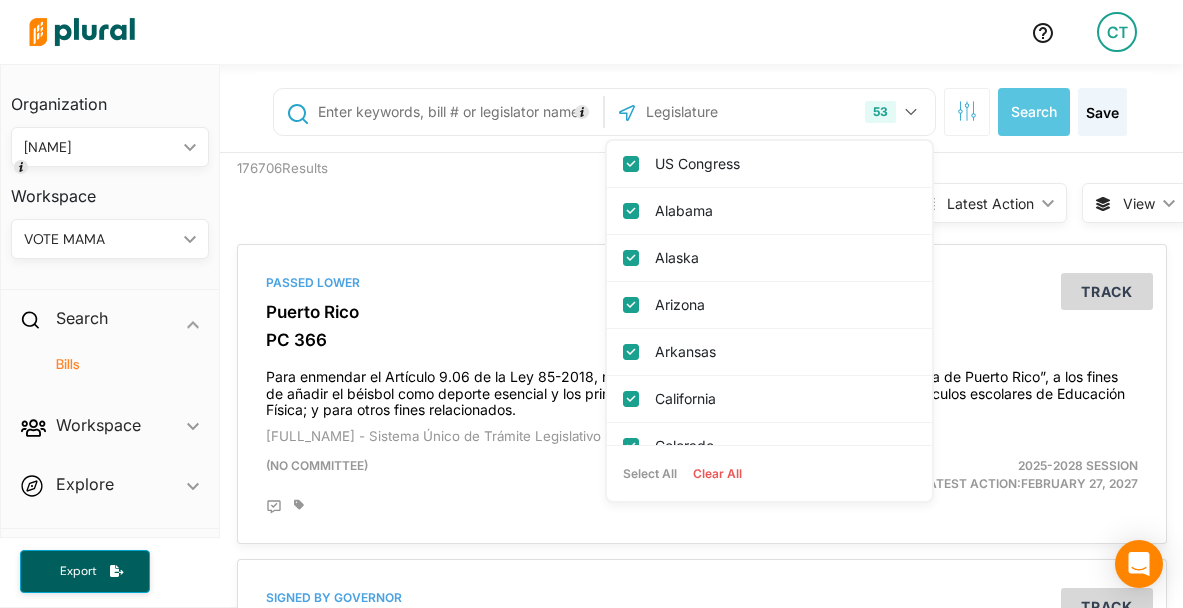 click on "Clear All" at bounding box center [717, 474] 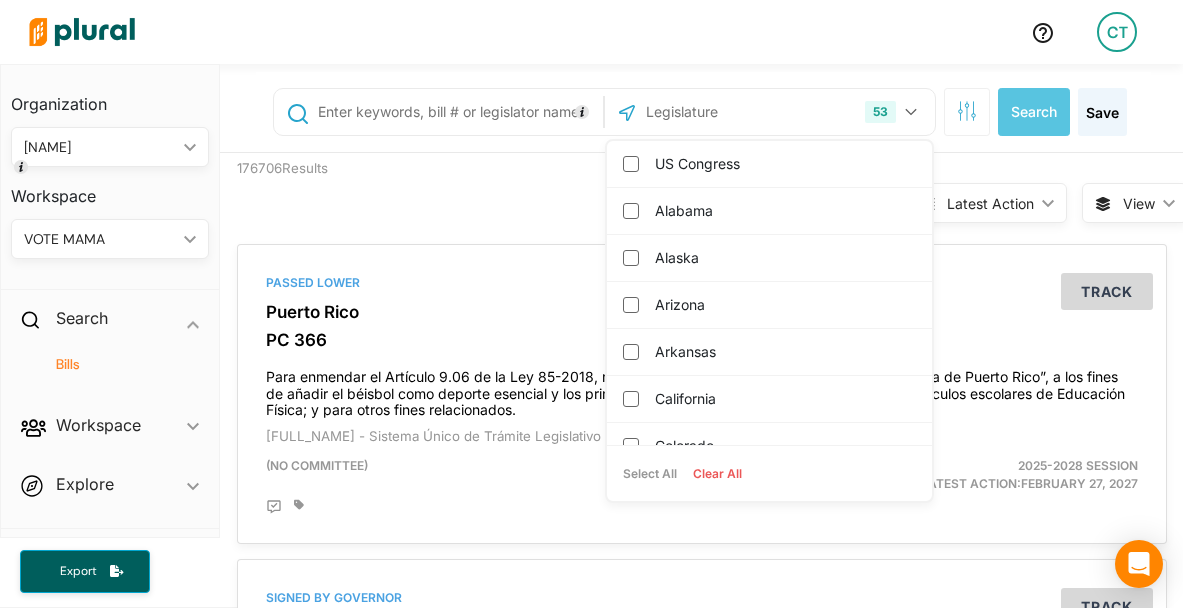 checkbox on "false" 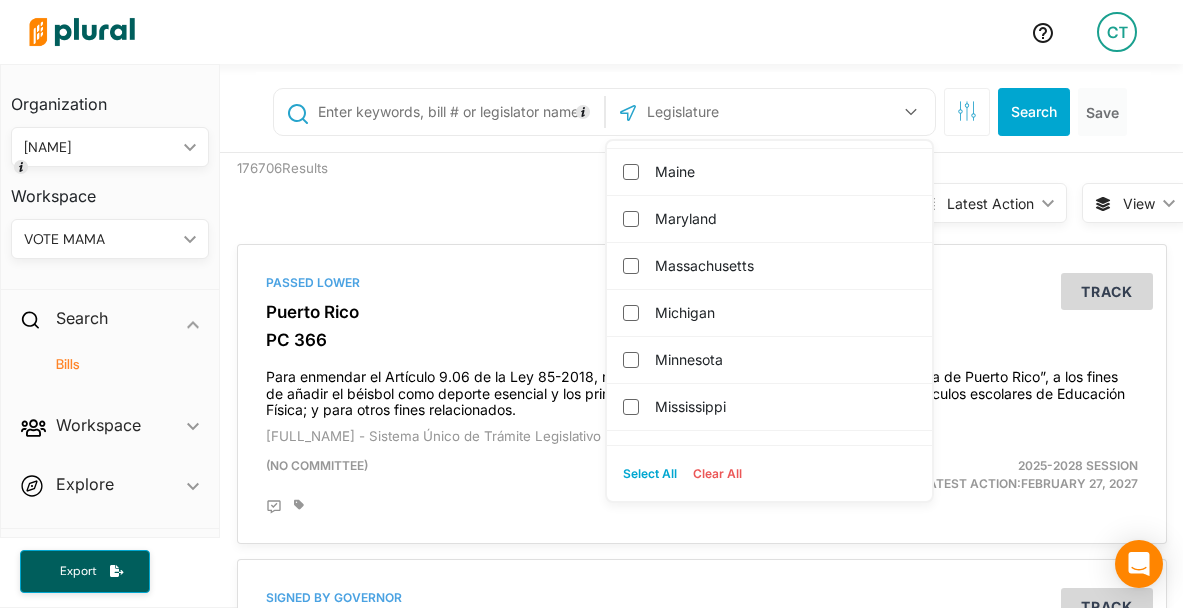 scroll, scrollTop: 959, scrollLeft: 0, axis: vertical 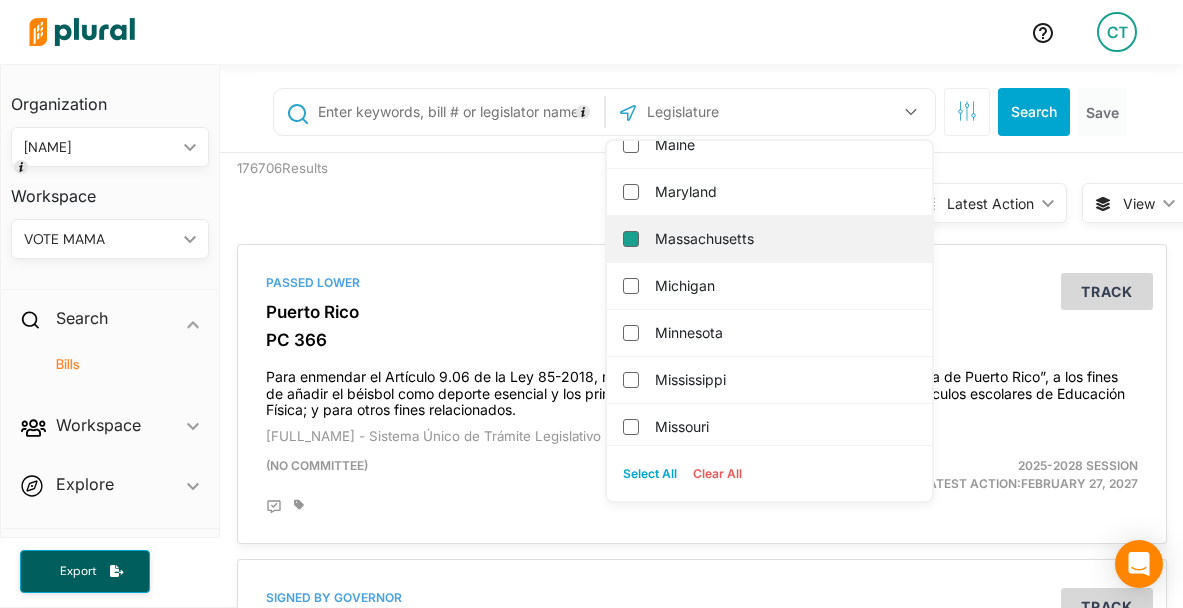 click on "Massachusetts" at bounding box center [631, 239] 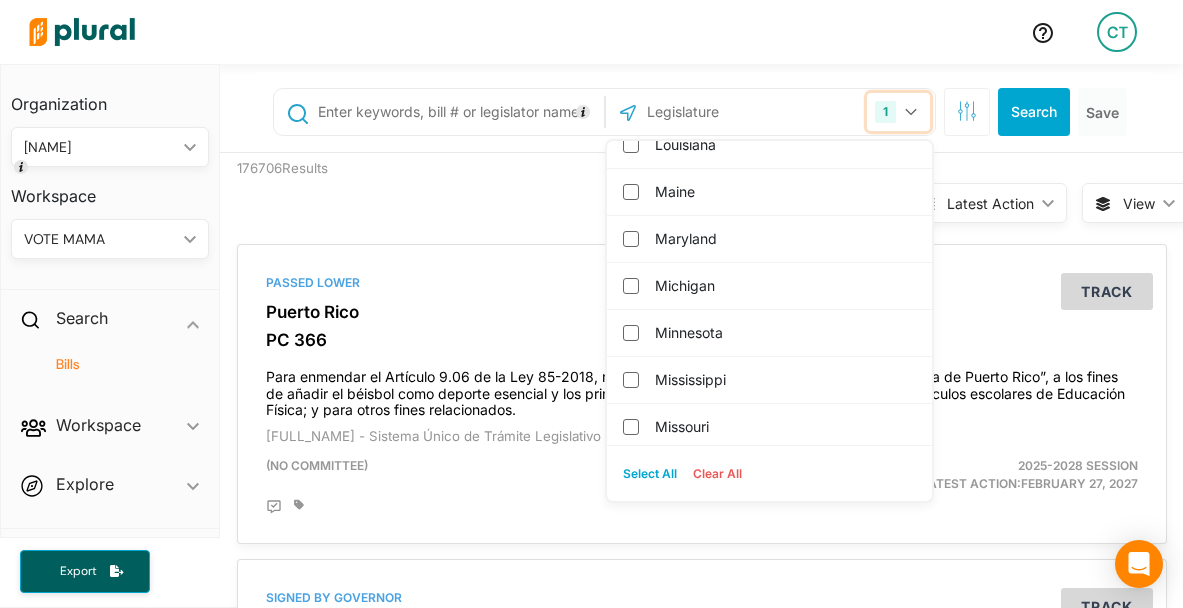 click 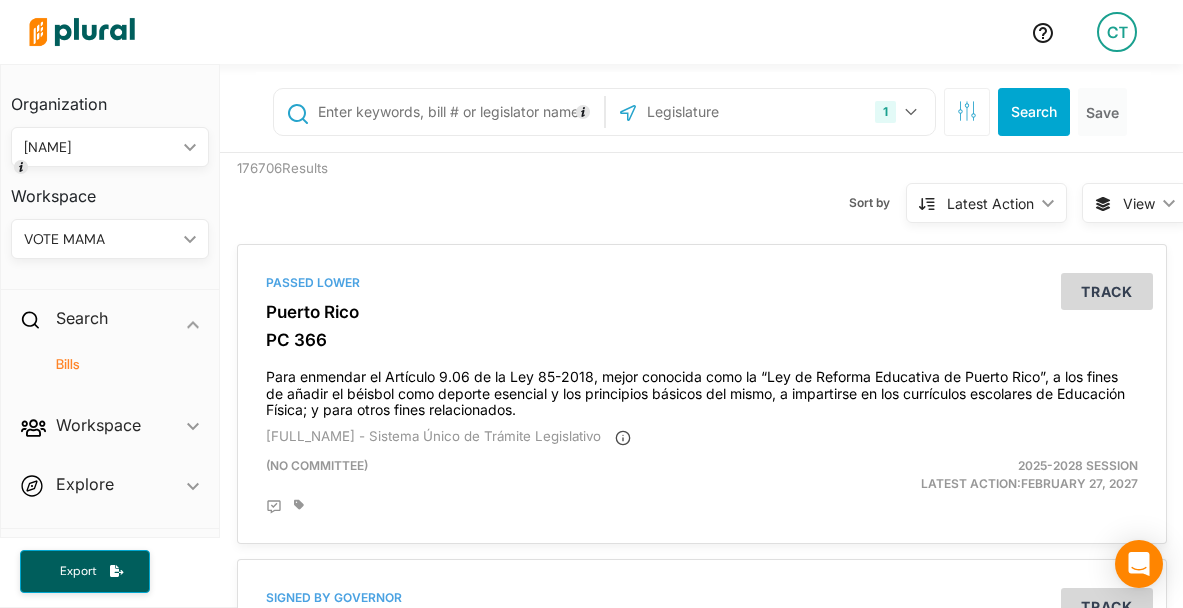 click at bounding box center [457, 112] 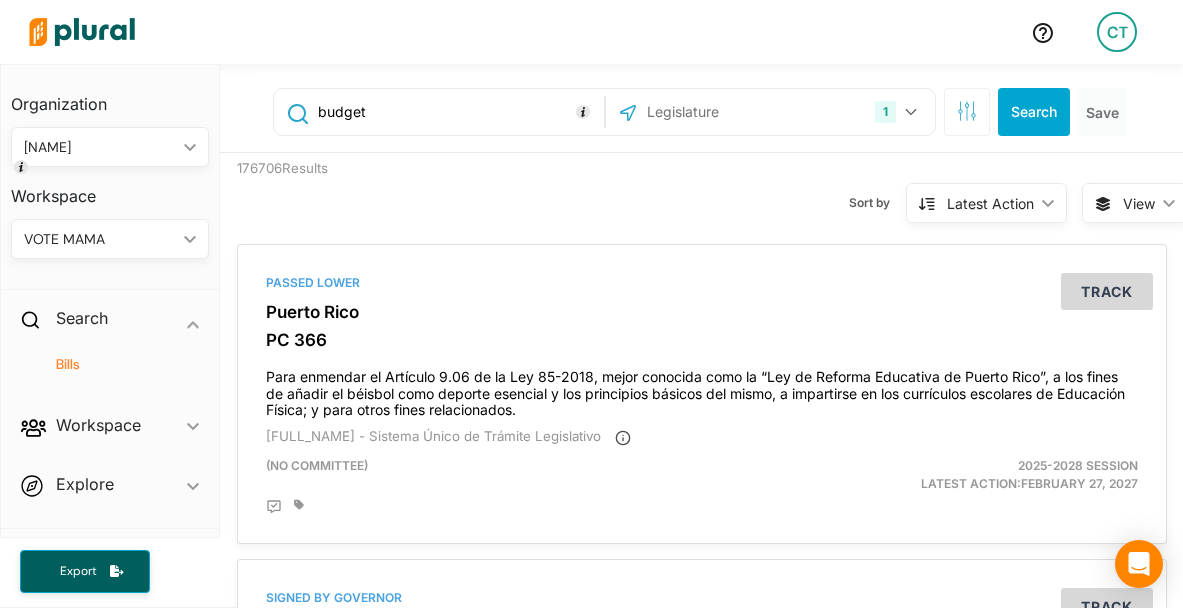type on "budget" 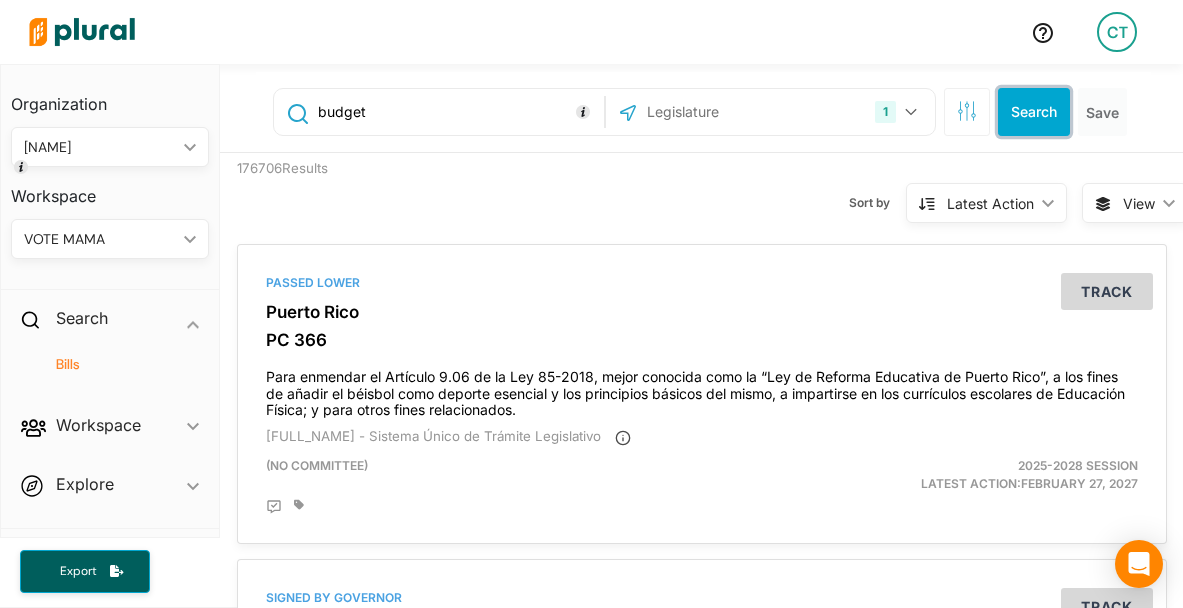 click on "Search" at bounding box center [1034, 112] 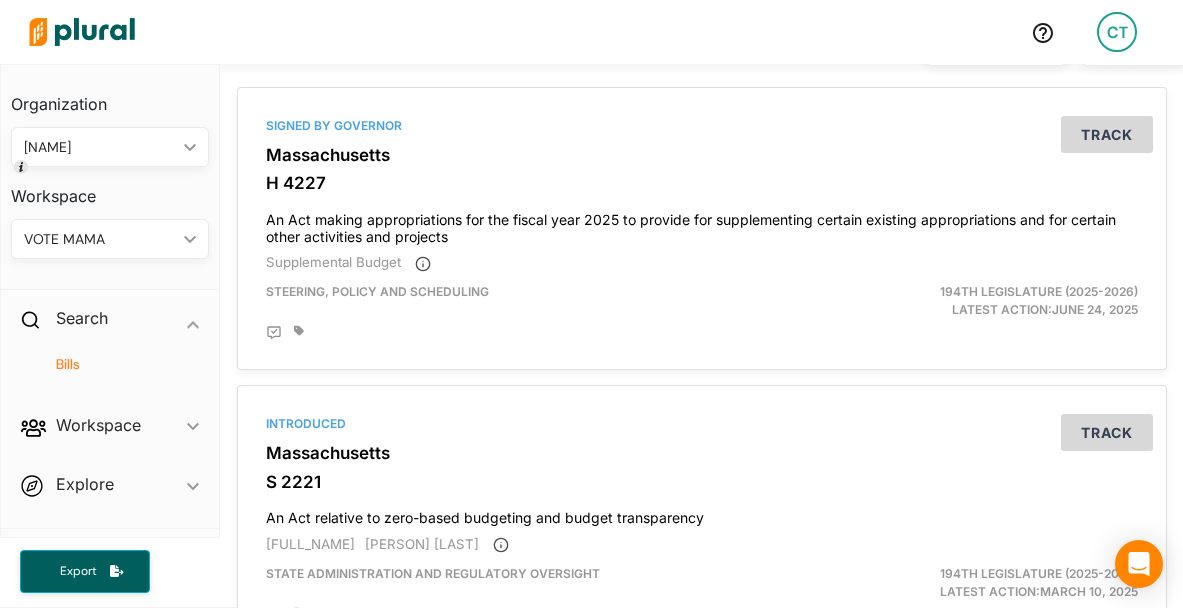 scroll, scrollTop: 169, scrollLeft: 0, axis: vertical 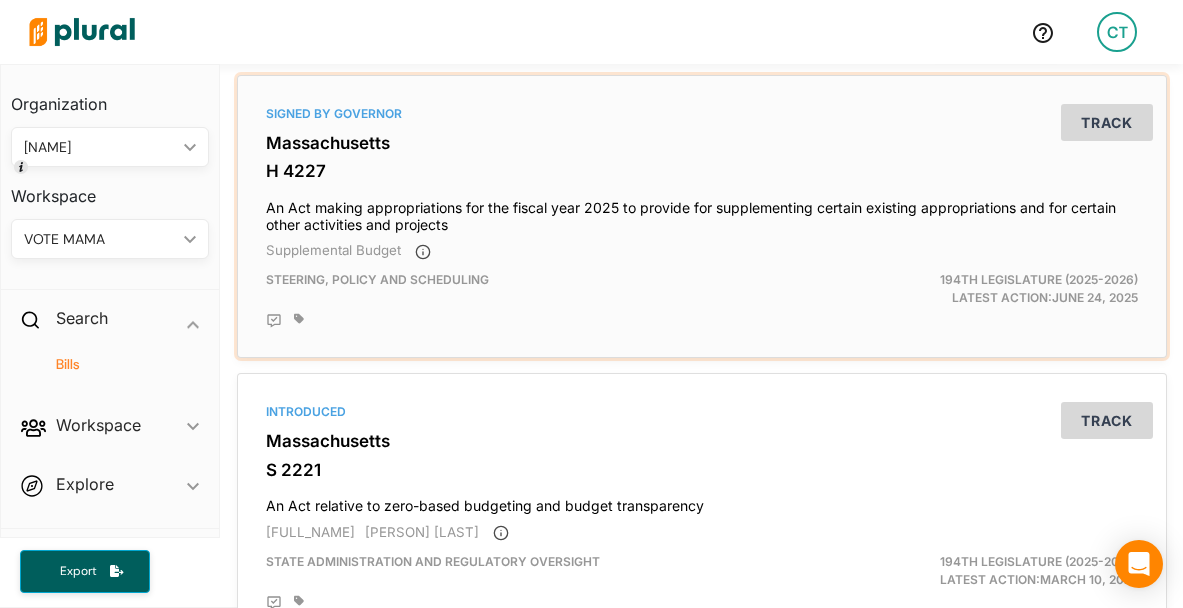 click on "Massachusetts" at bounding box center (702, 143) 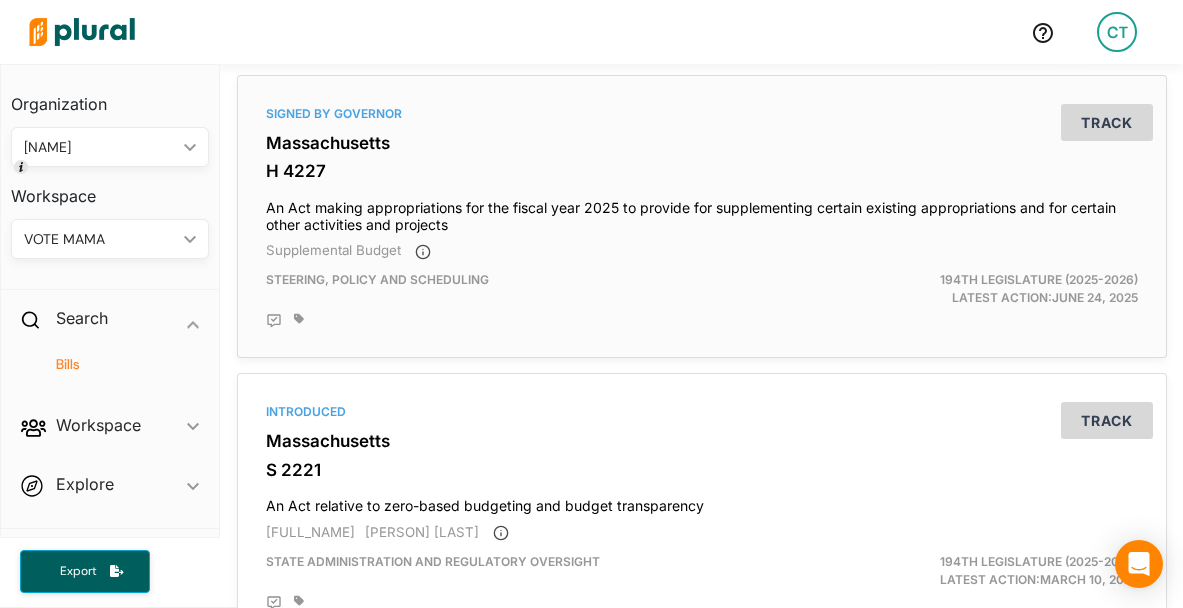 scroll, scrollTop: 0, scrollLeft: 0, axis: both 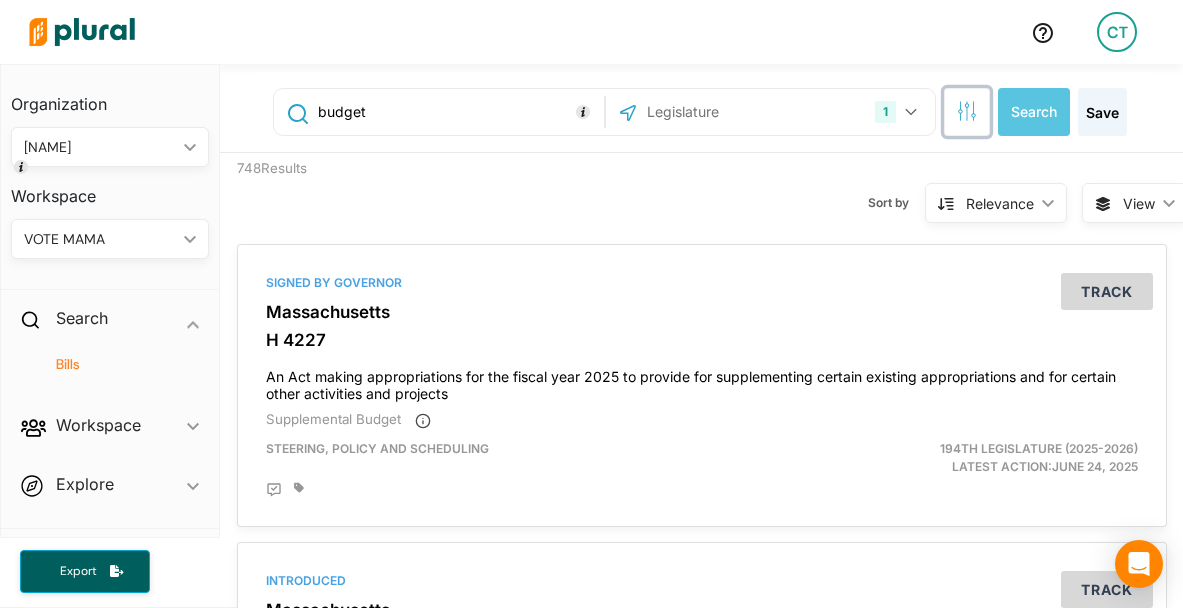 click 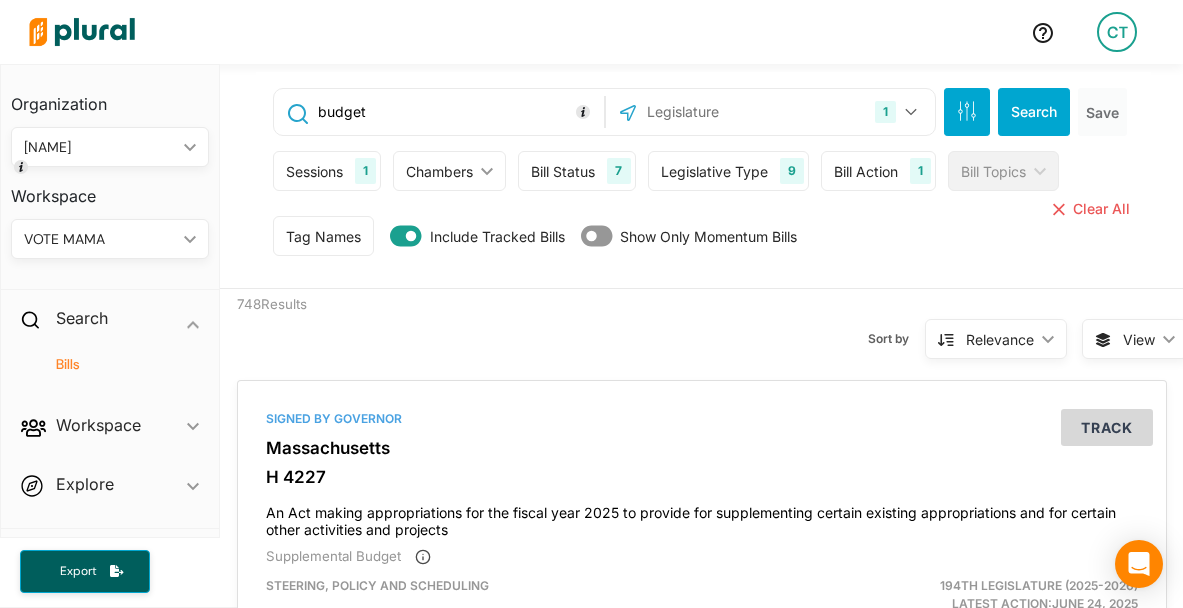click on "Bill Status" at bounding box center [563, 171] 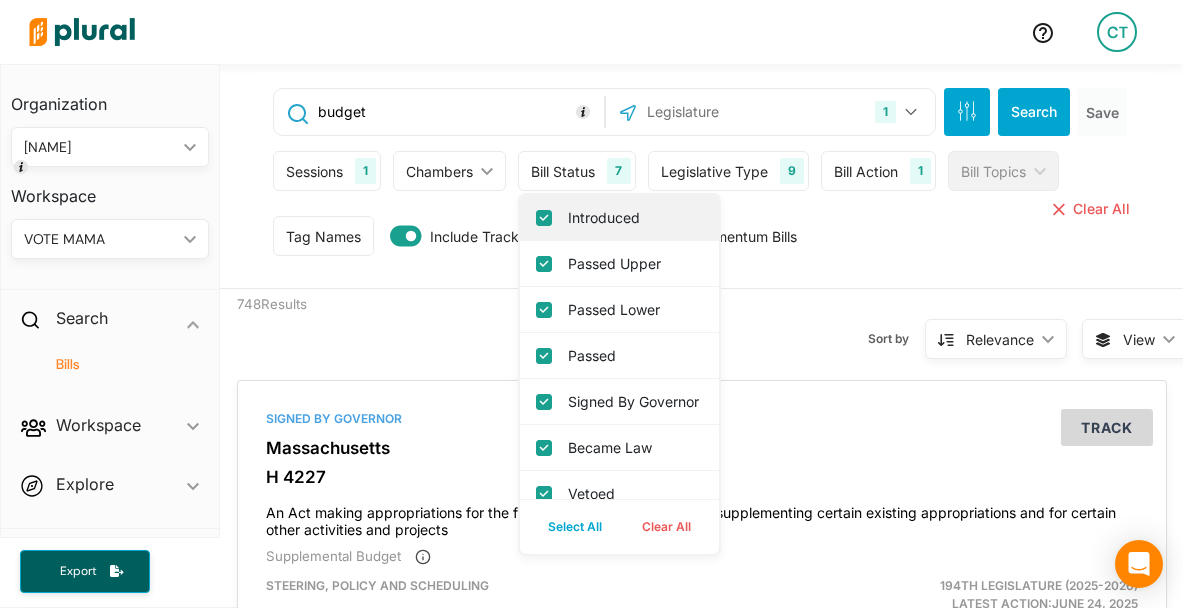 click on "Introduced" at bounding box center (544, 218) 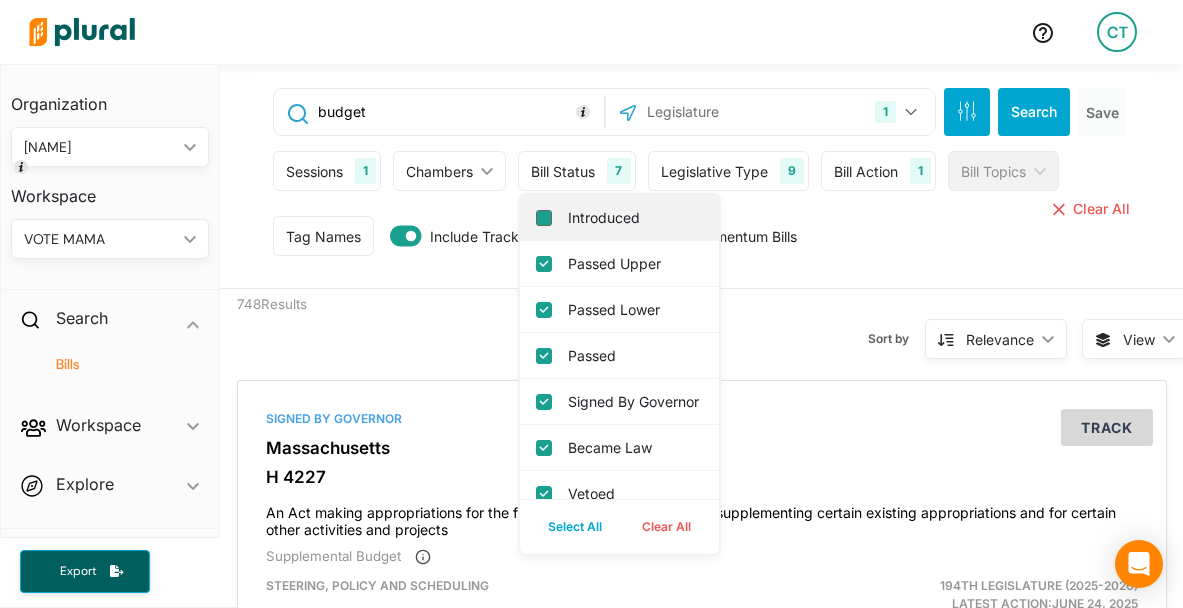 checkbox on "false" 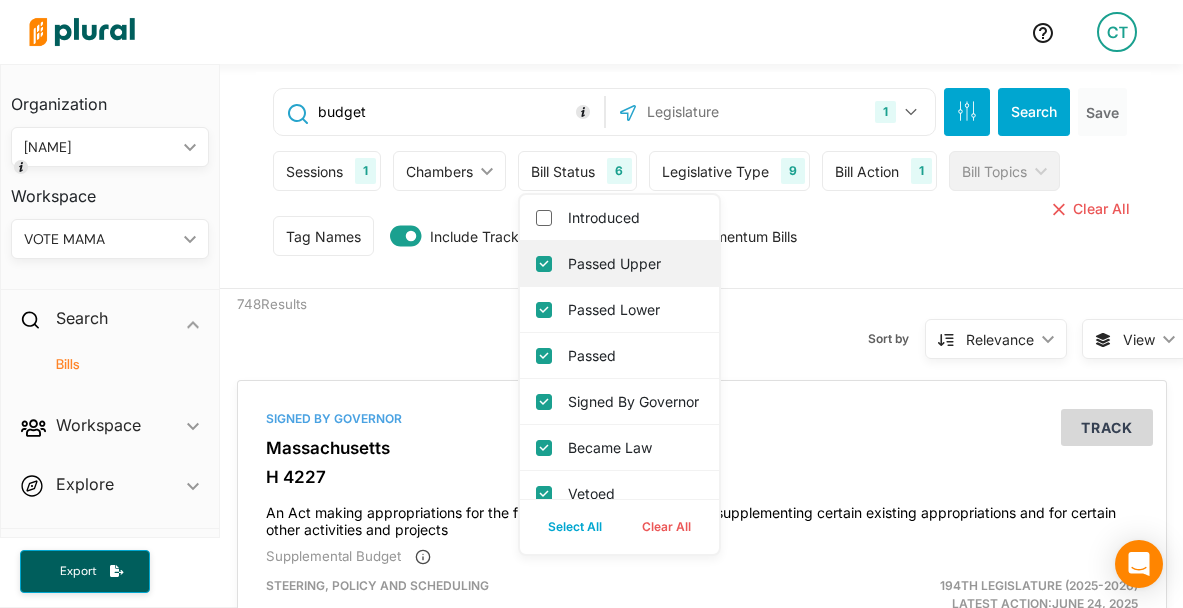 click on "Passed Upper" at bounding box center [544, 264] 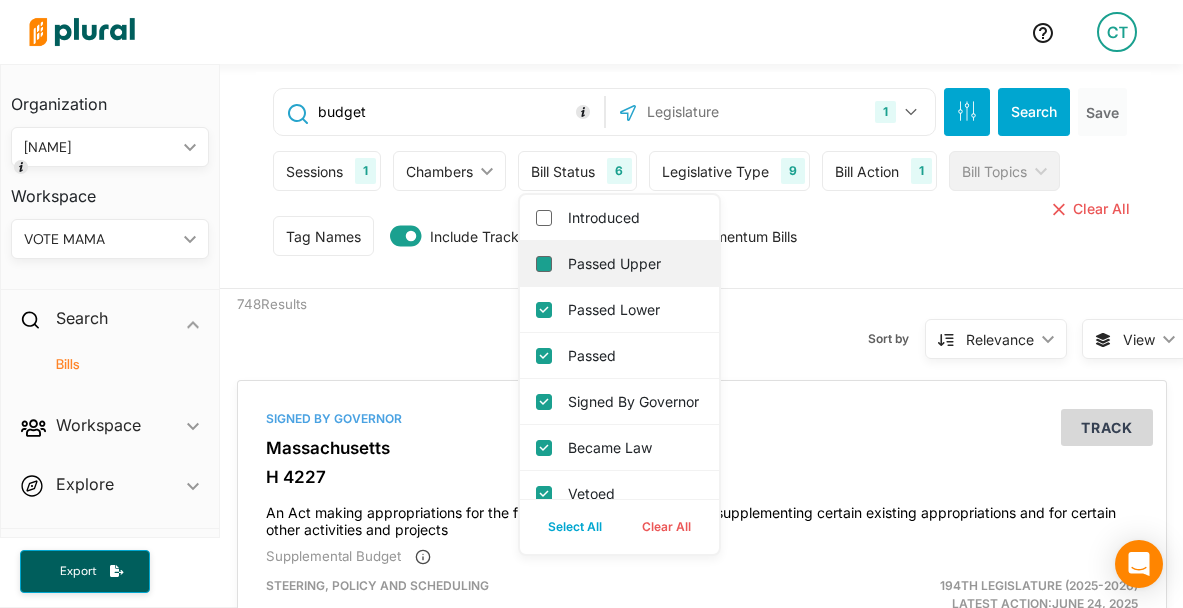 checkbox on "false" 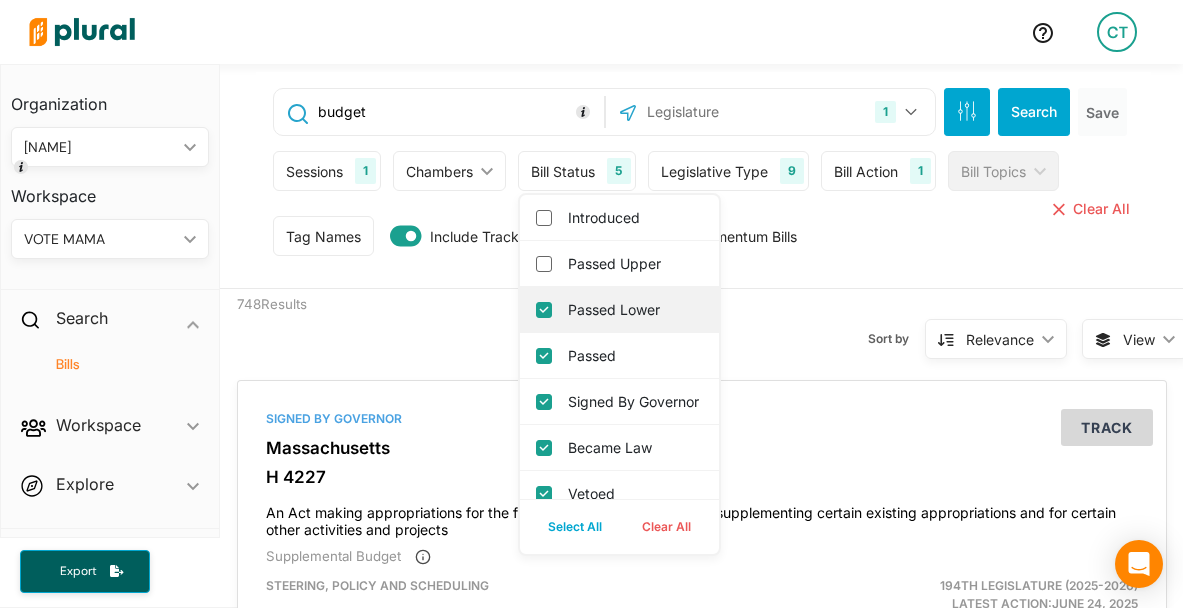click on "Passed Lower" at bounding box center (544, 310) 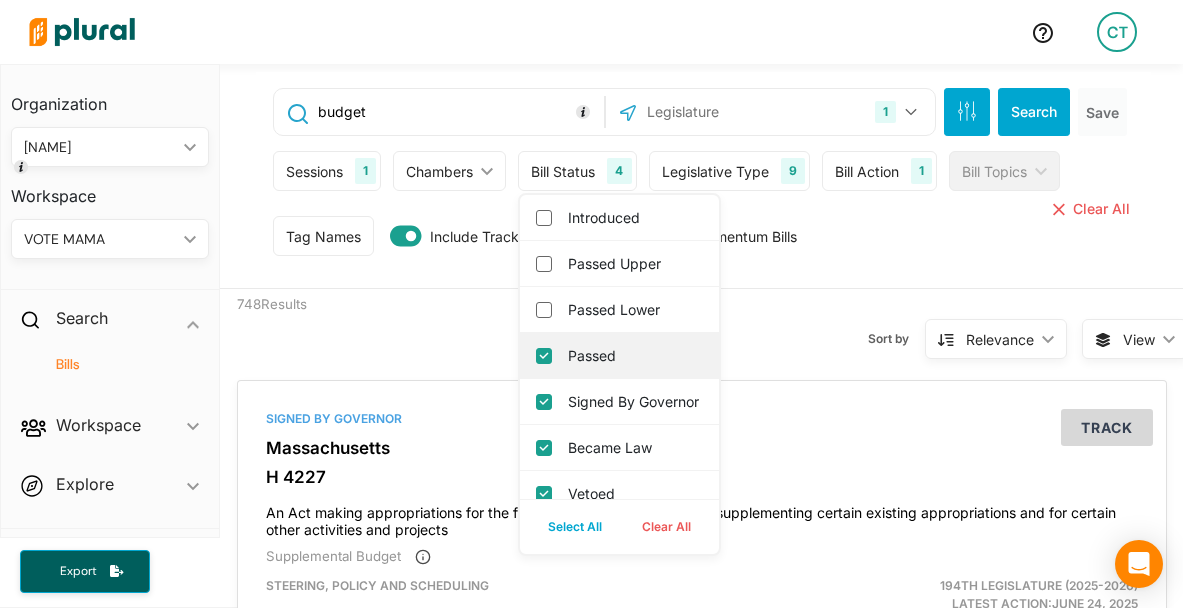 click on "Passed" at bounding box center [544, 356] 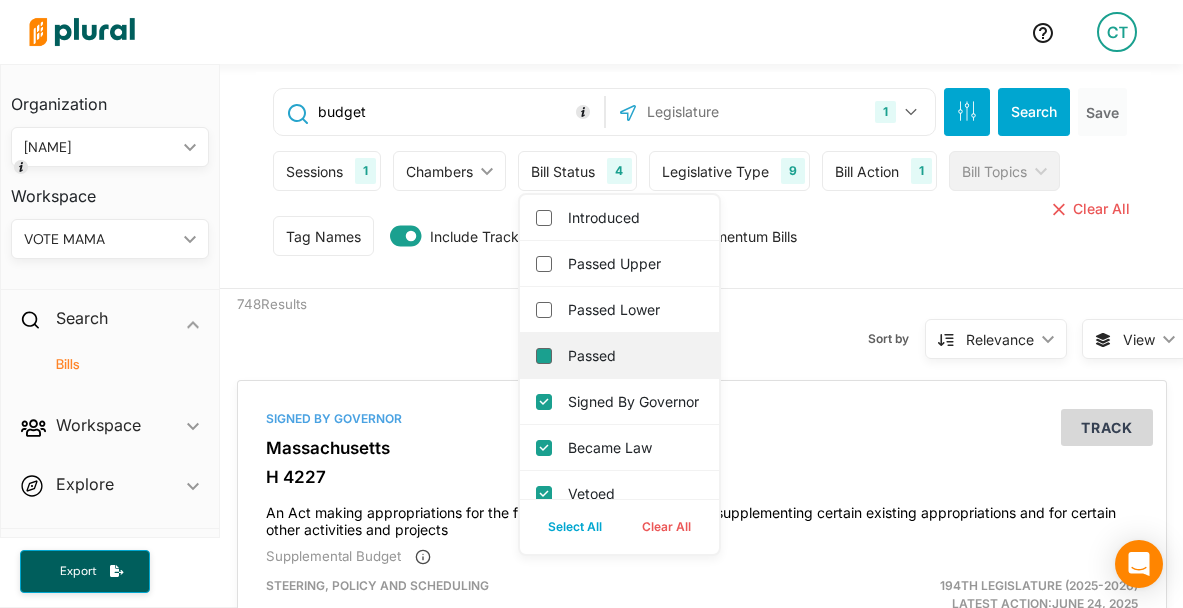 checkbox on "false" 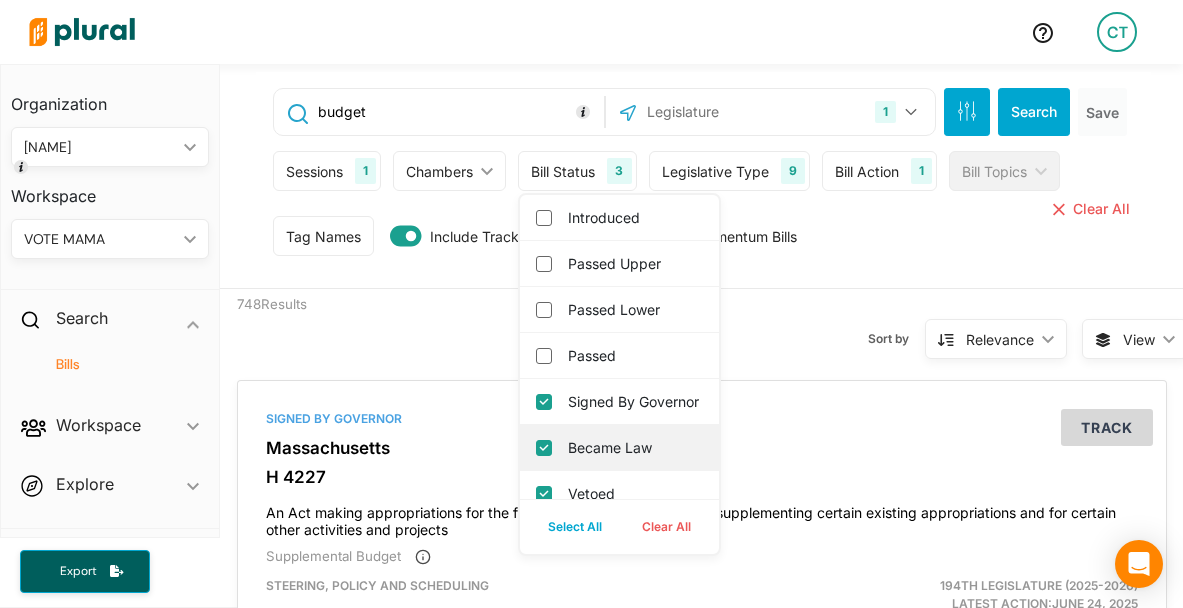 click on "Became Law" at bounding box center (544, 448) 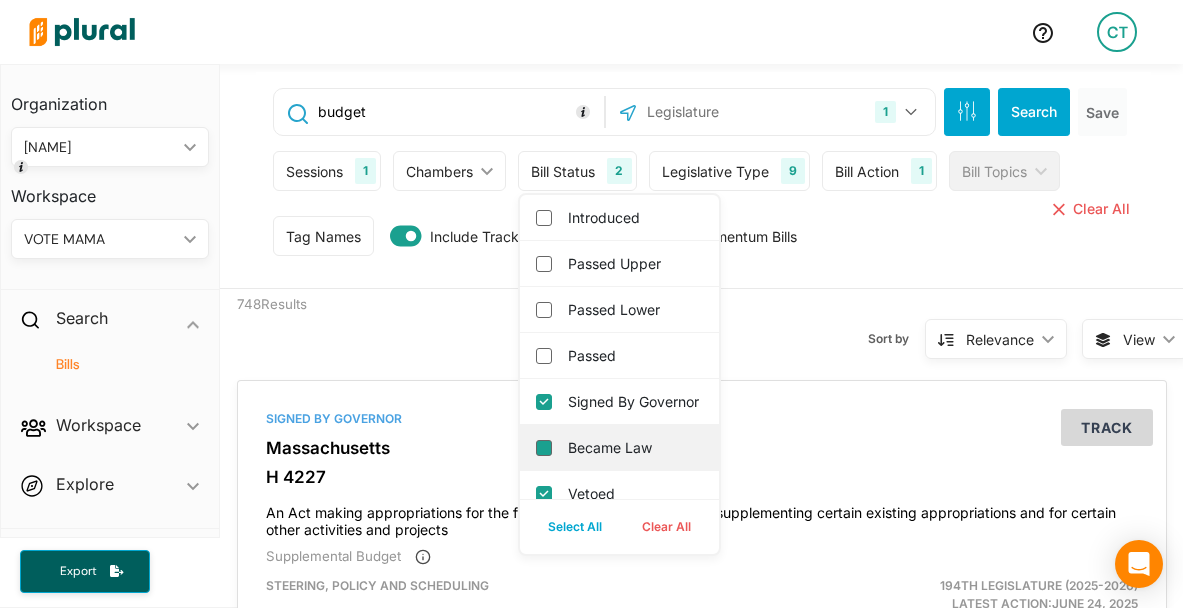scroll, scrollTop: 39, scrollLeft: 0, axis: vertical 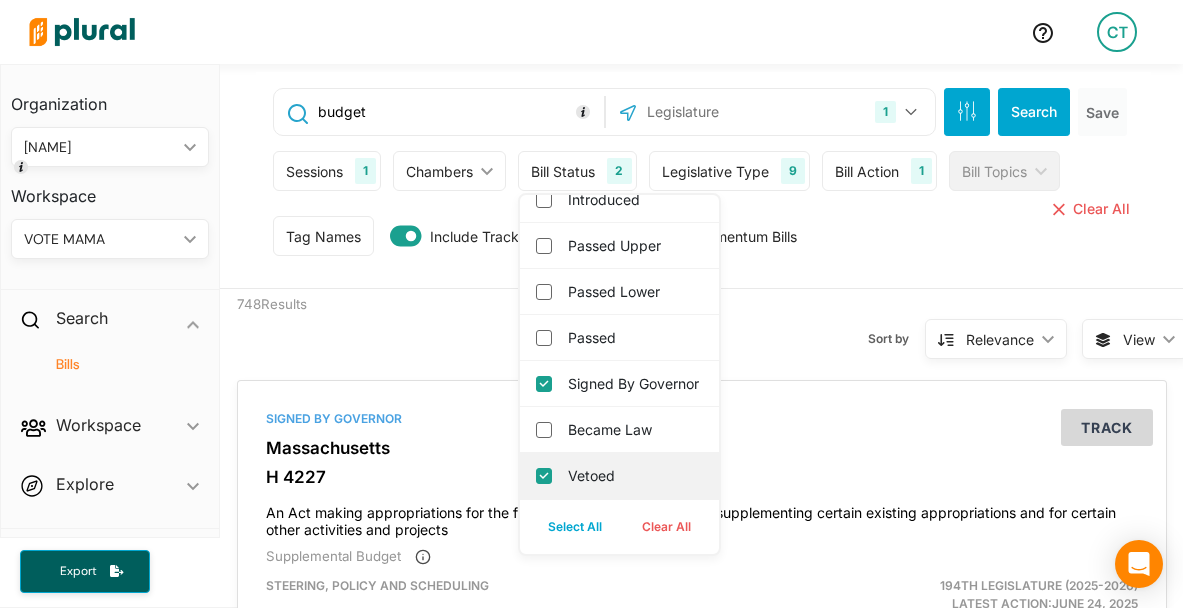 click on "Vetoed" at bounding box center [544, 476] 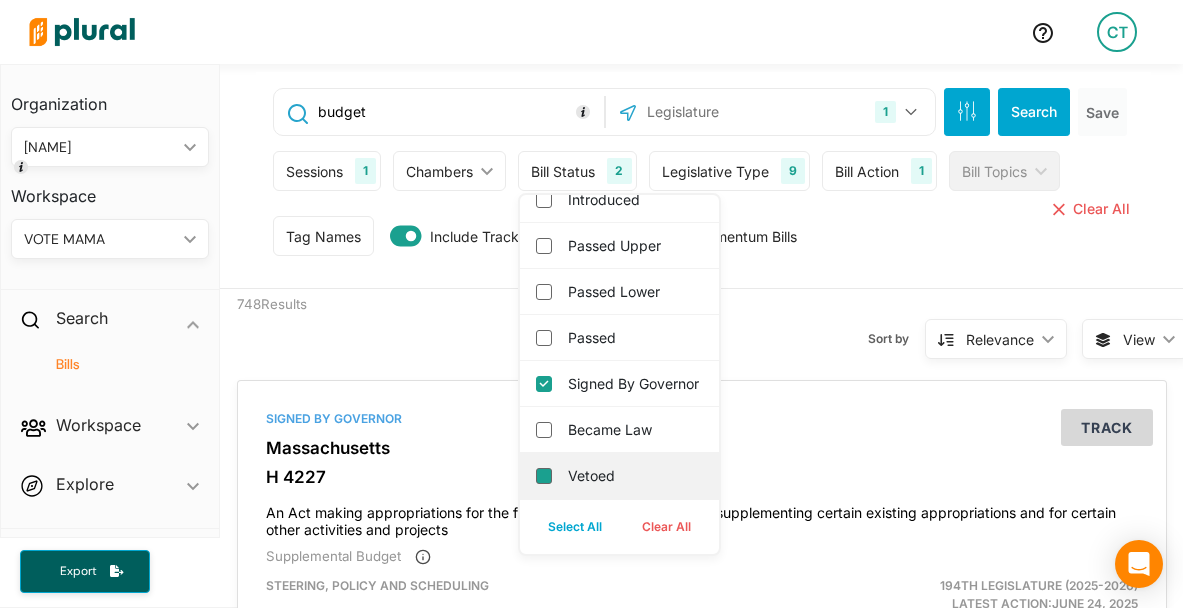 checkbox on "false" 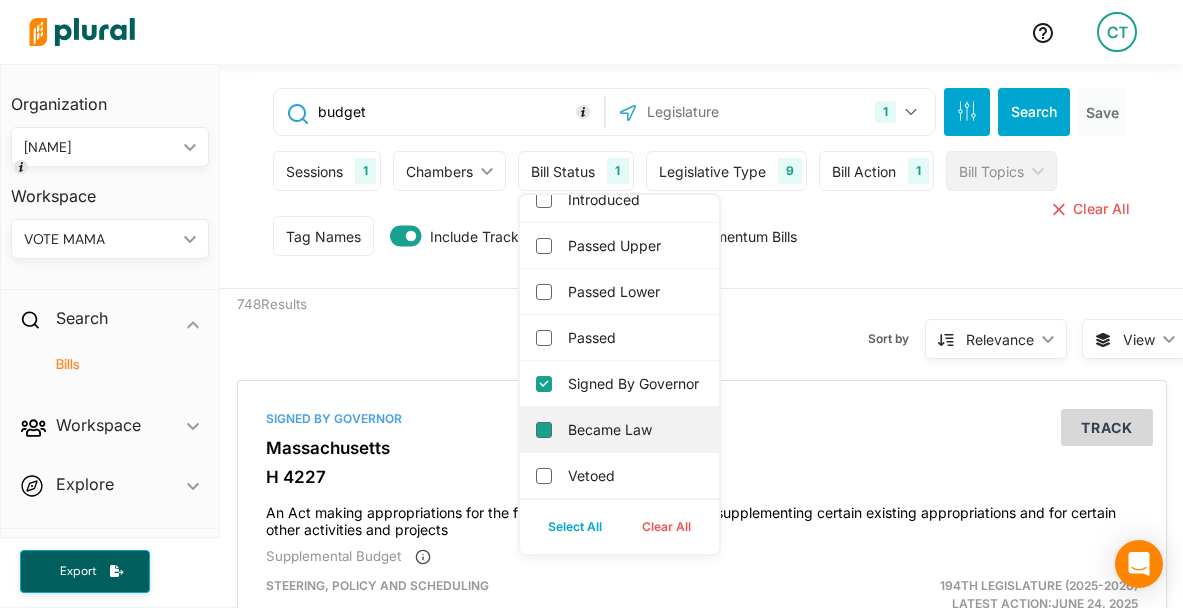 click on "Became Law" at bounding box center [544, 430] 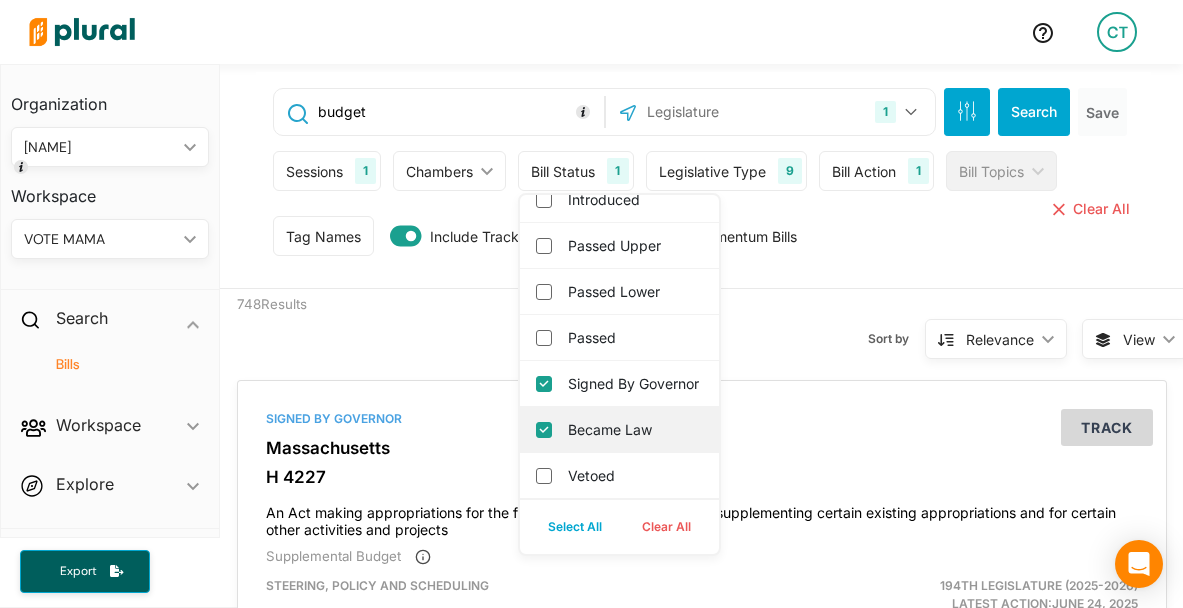 checkbox on "true" 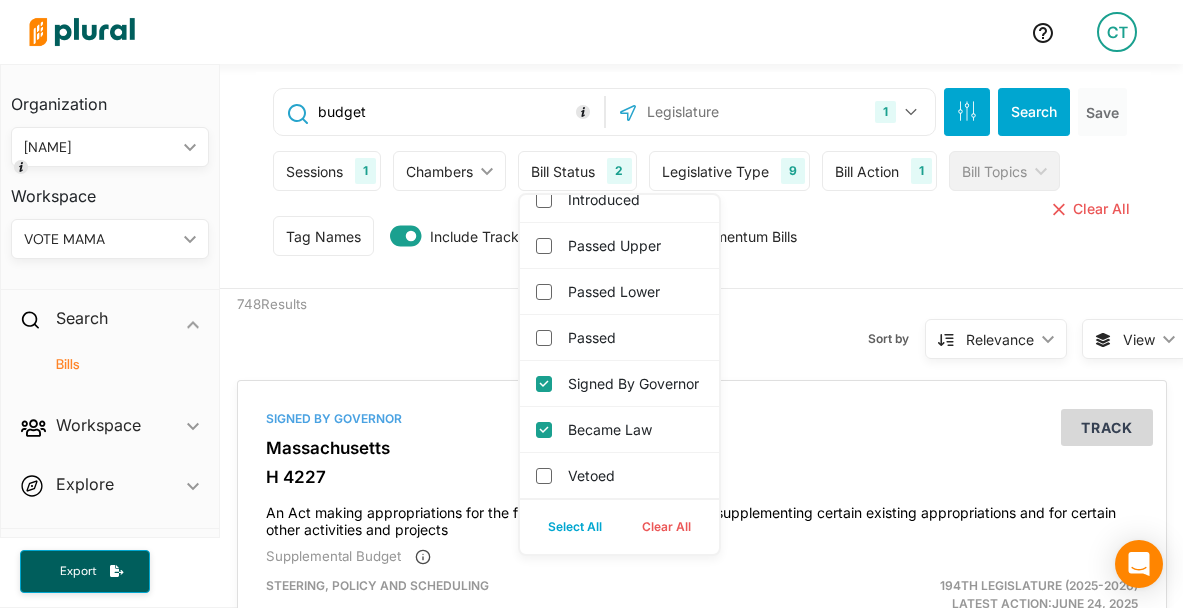 click on "Select All" at bounding box center (575, 527) 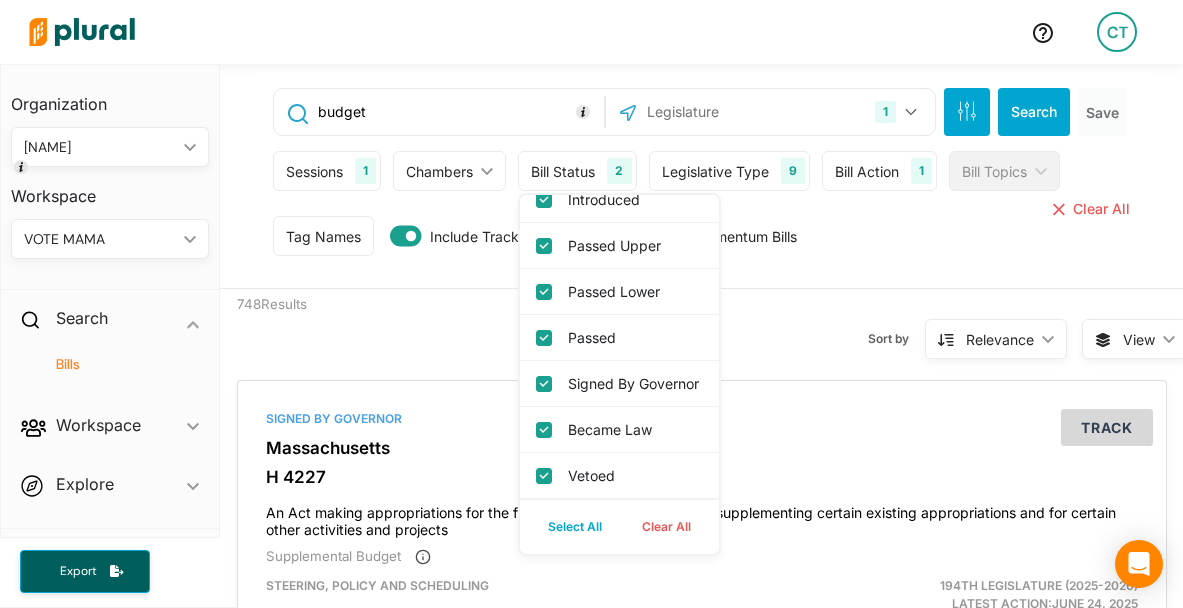 checkbox on "true" 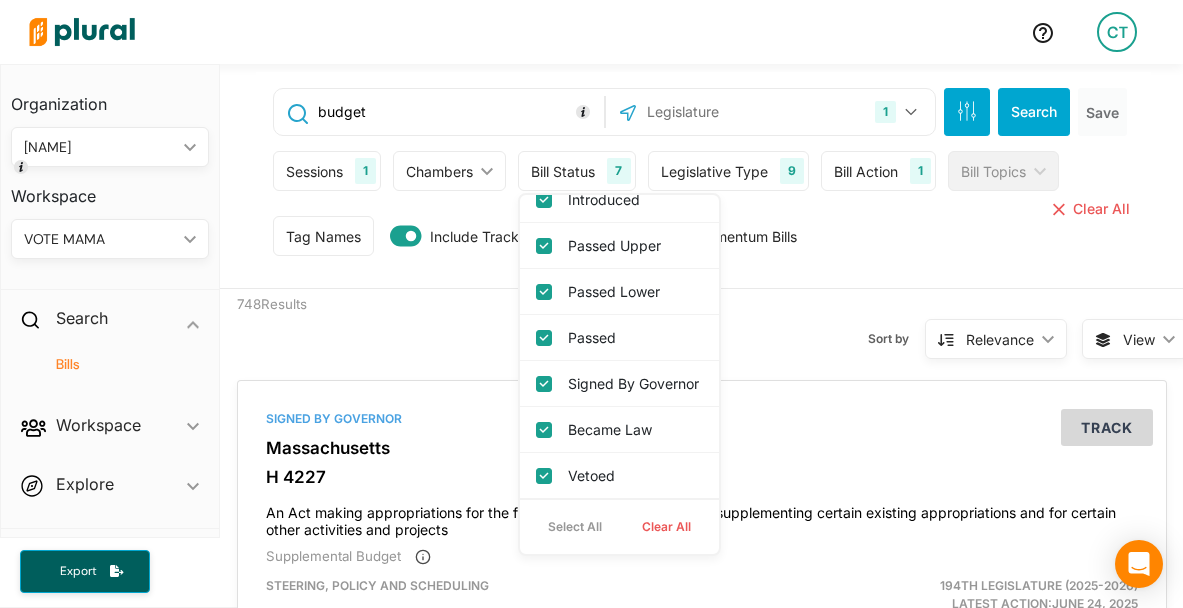 click on "Clear All" at bounding box center (666, 527) 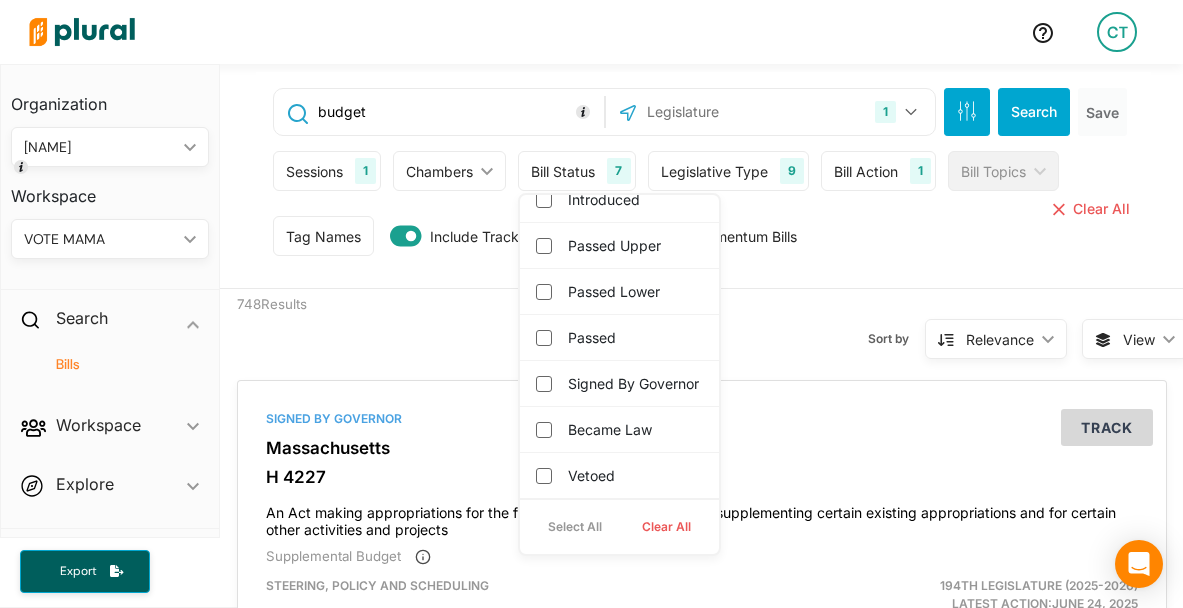 checkbox on "false" 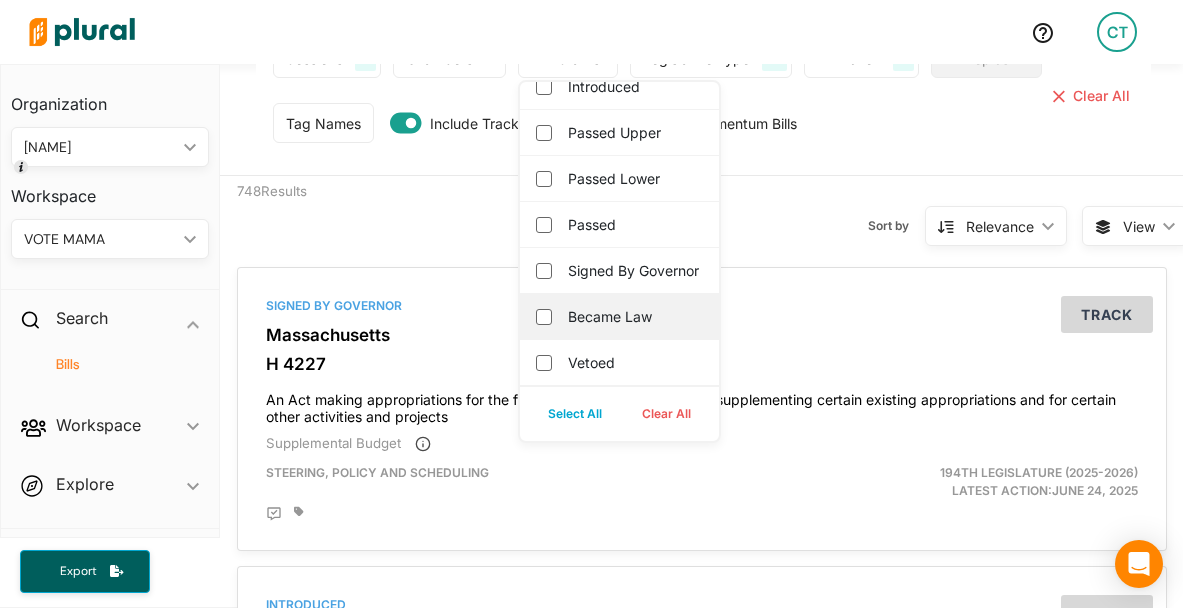 scroll, scrollTop: 114, scrollLeft: 0, axis: vertical 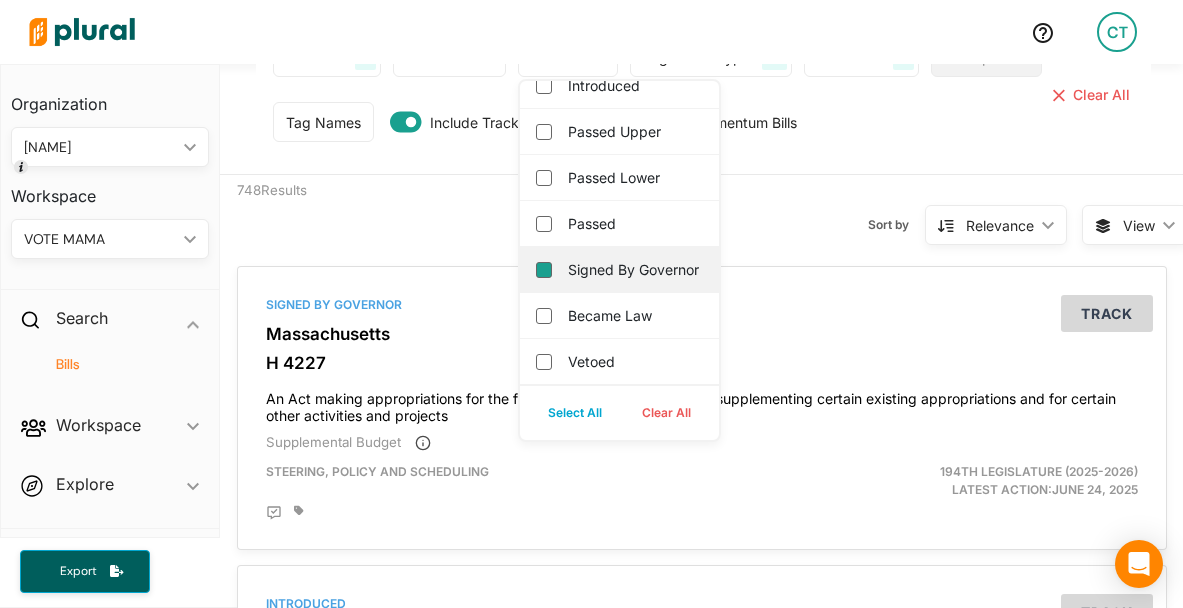 click on "Signed by Governor" at bounding box center (544, 270) 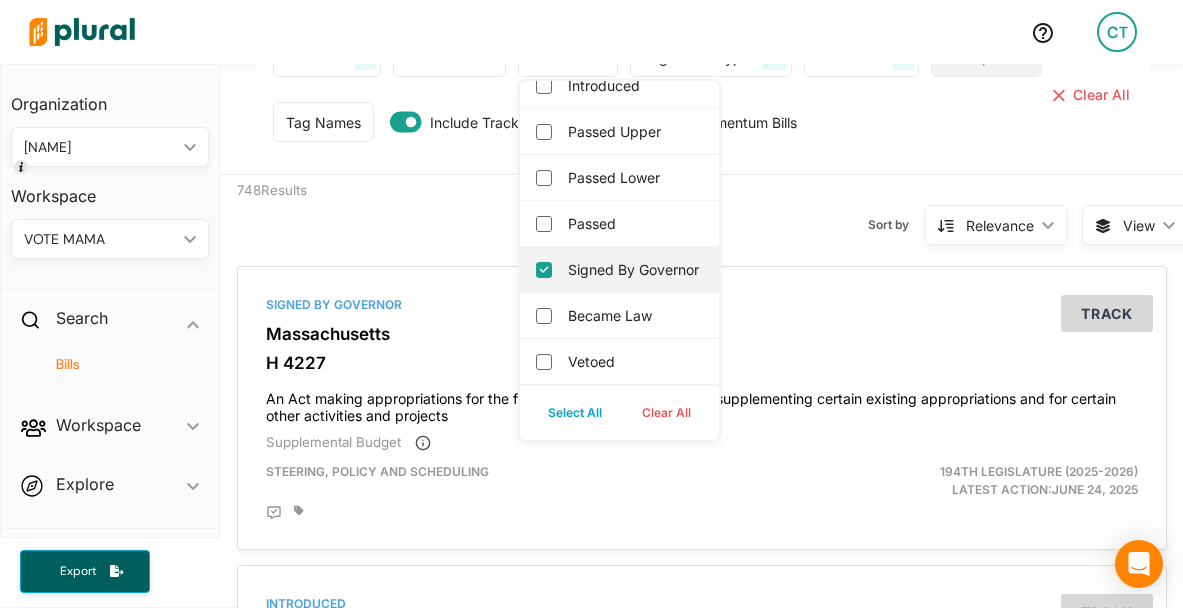 checkbox on "true" 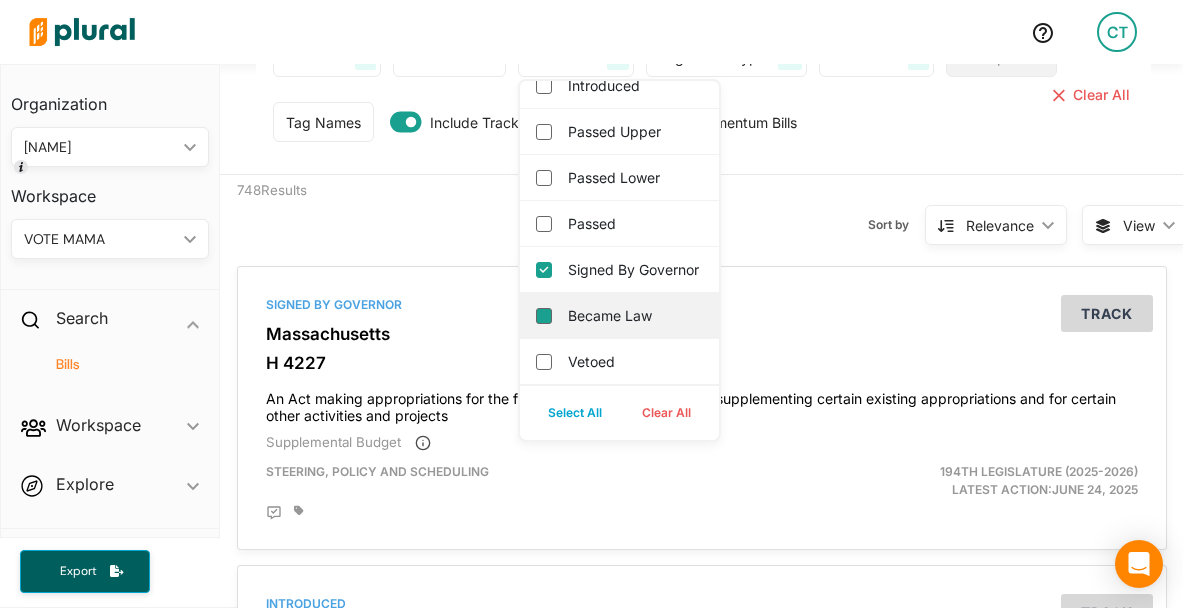 click on "Became Law" at bounding box center [544, 316] 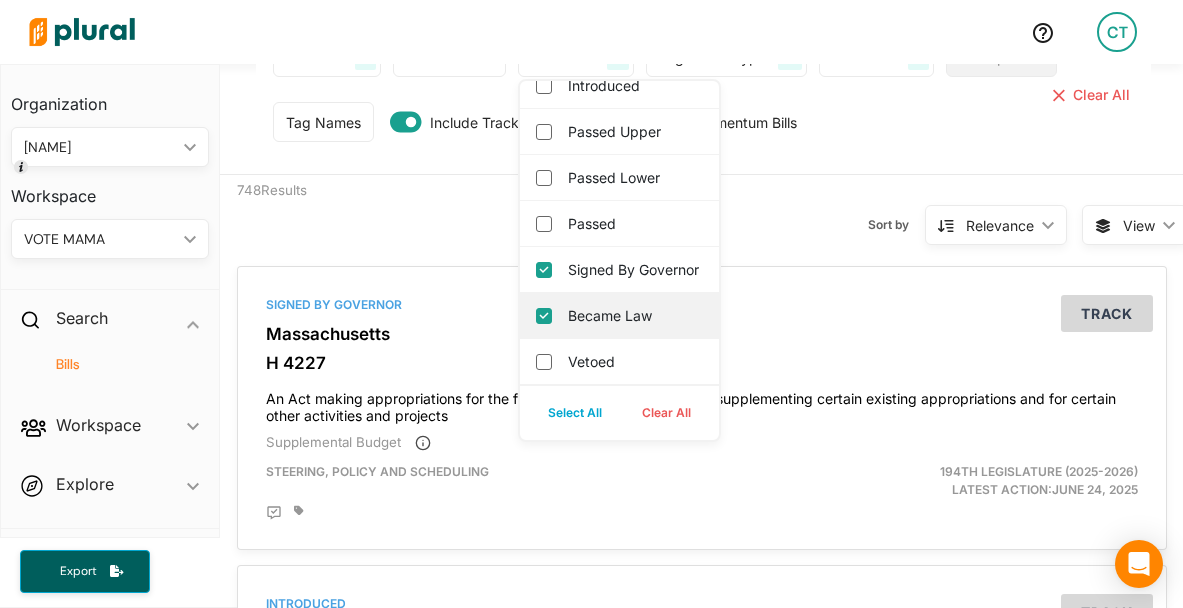 checkbox on "true" 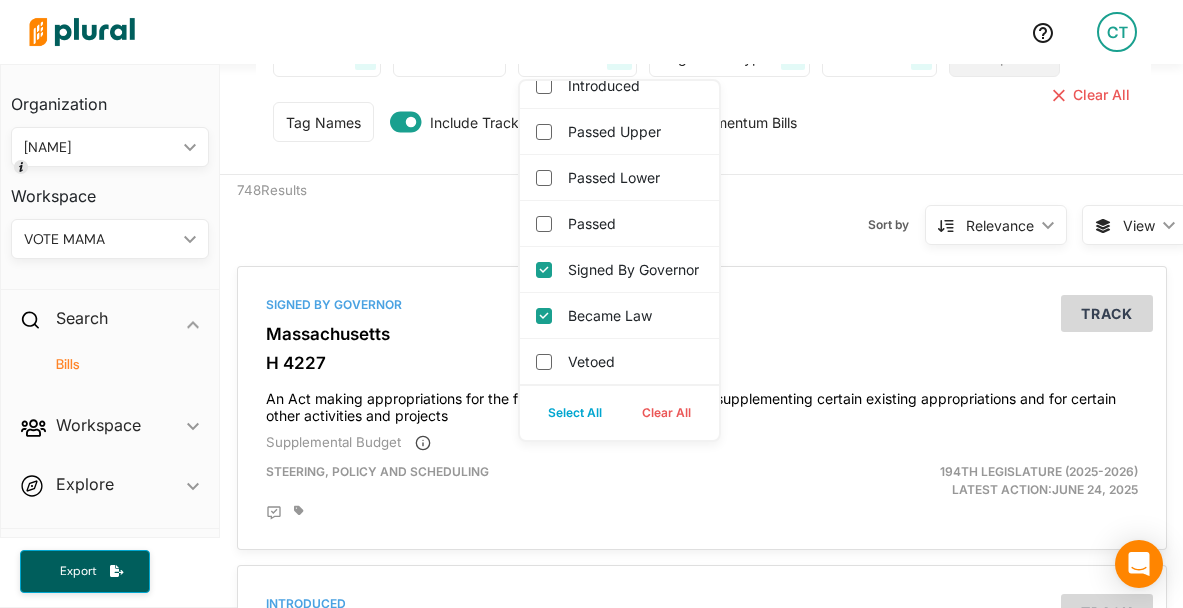 click on "1596-2424 Green Schoolworks…………………………………………$10,000,000" at bounding box center [702, 213] 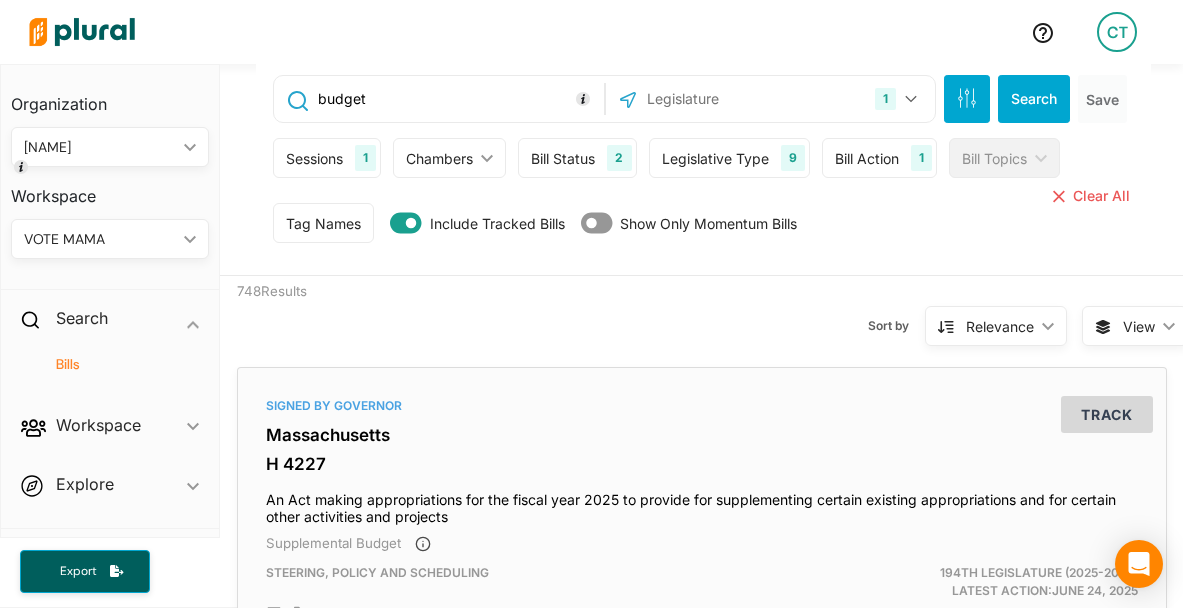 scroll, scrollTop: 10, scrollLeft: 0, axis: vertical 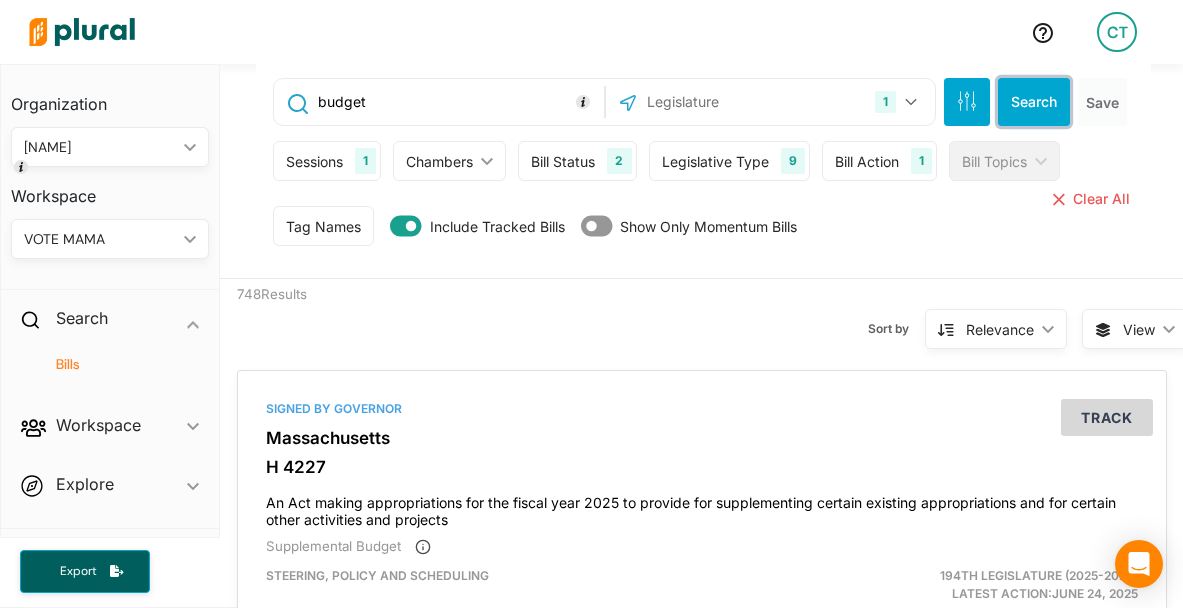 click on "Search" at bounding box center (1034, 102) 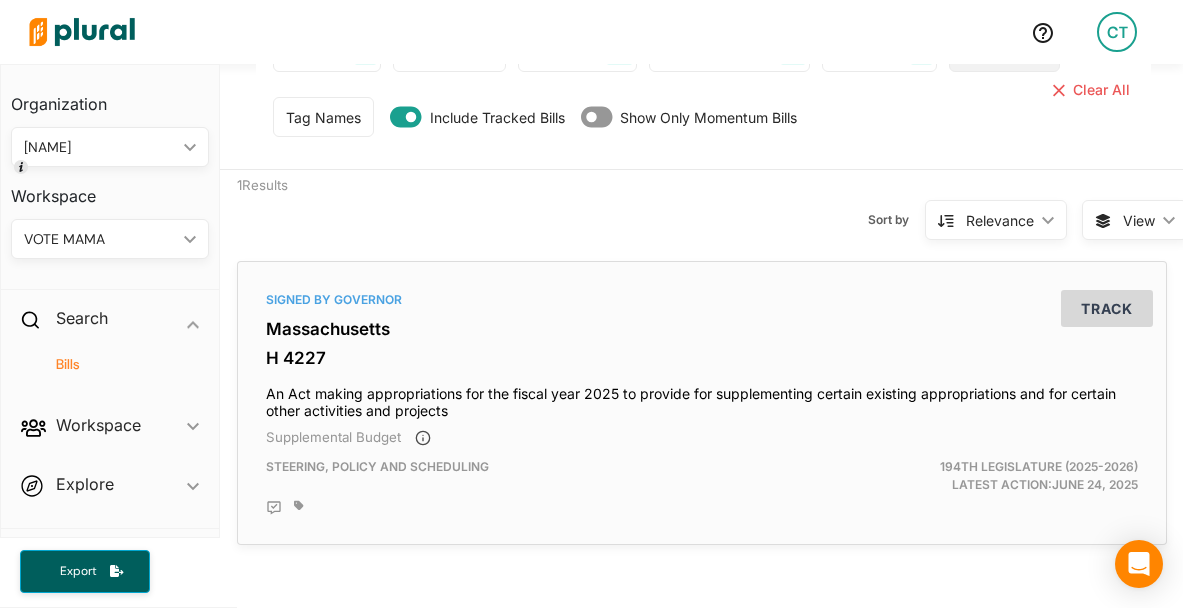 scroll, scrollTop: 128, scrollLeft: 0, axis: vertical 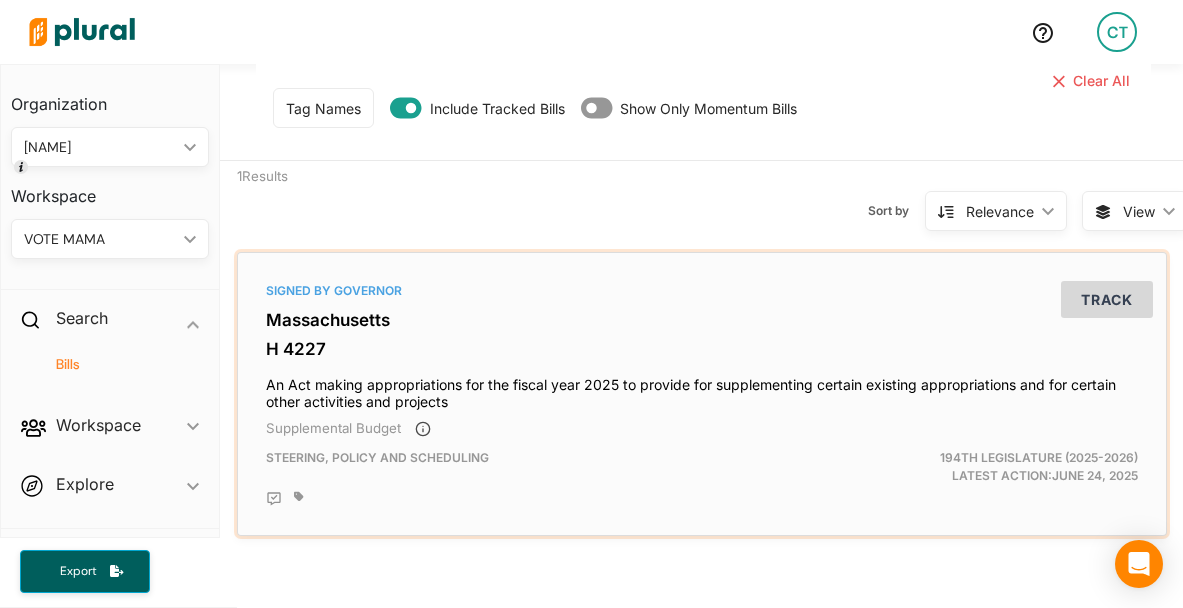 click on "Massachusetts" at bounding box center (702, 320) 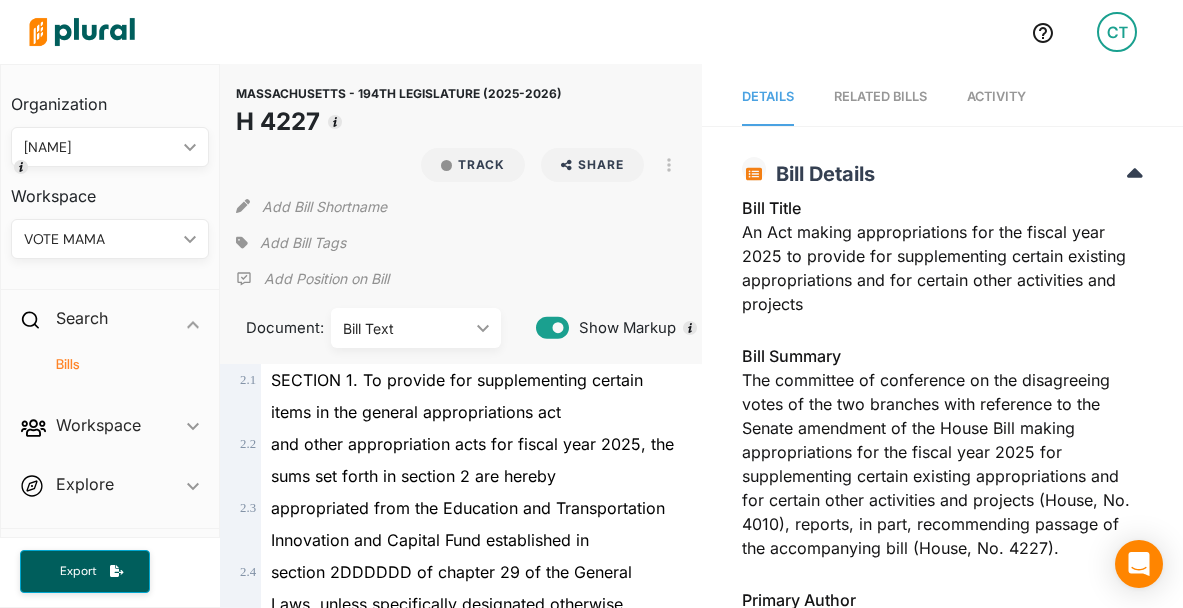 scroll, scrollTop: 30476, scrollLeft: 0, axis: vertical 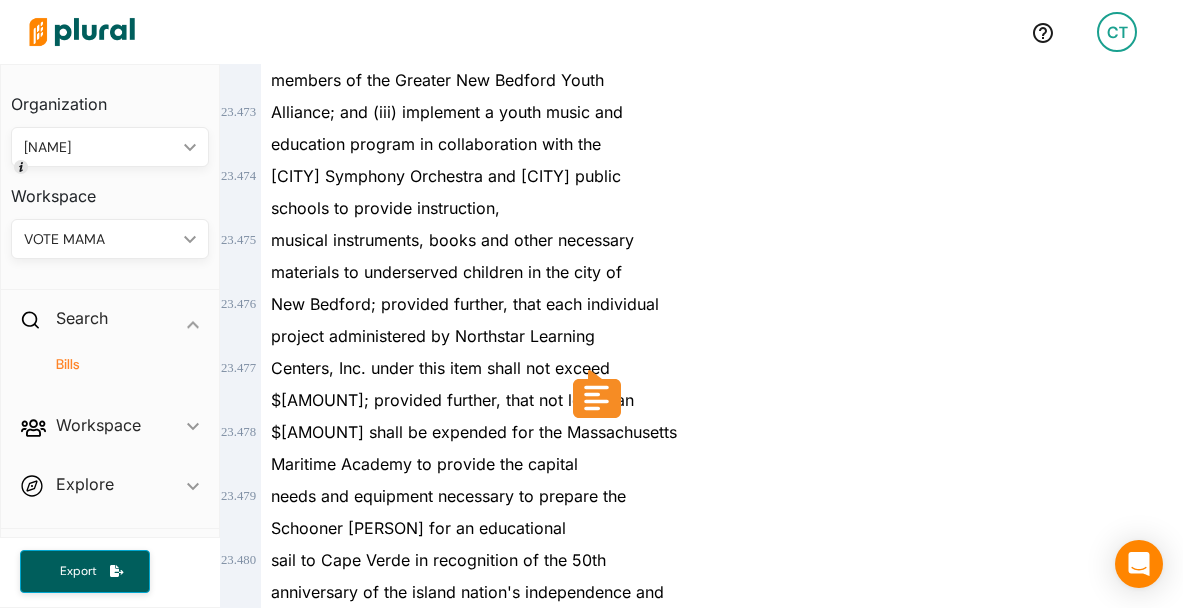 click on "needs and equipment necessary to prepare the Schooner [PERSON] for an educational" at bounding box center (448, 512) 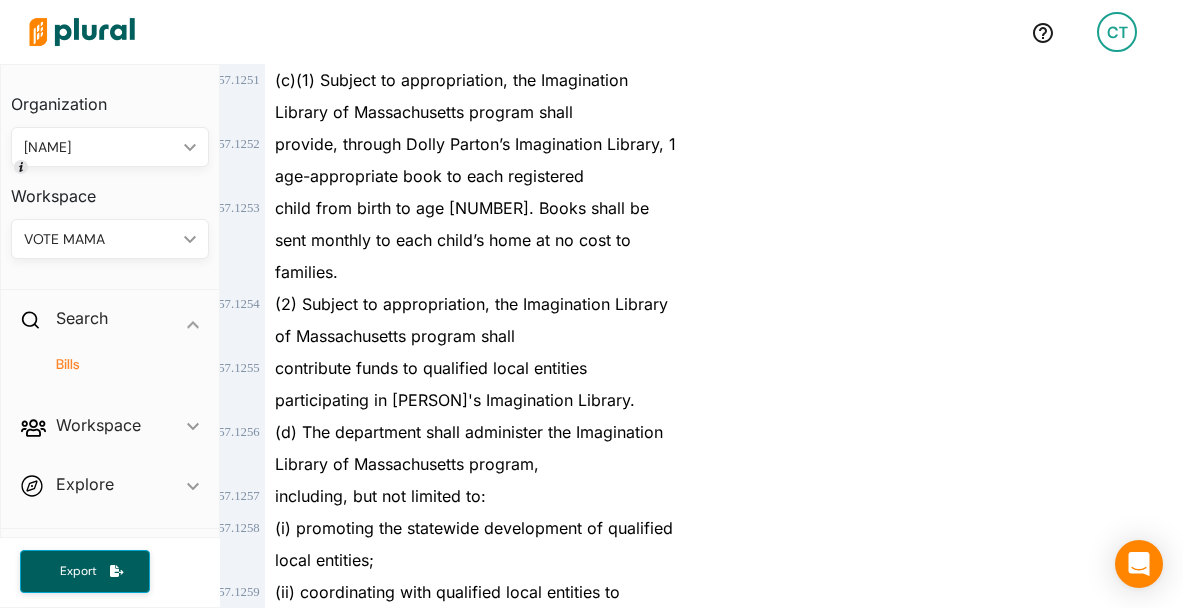 scroll, scrollTop: 48012, scrollLeft: 0, axis: vertical 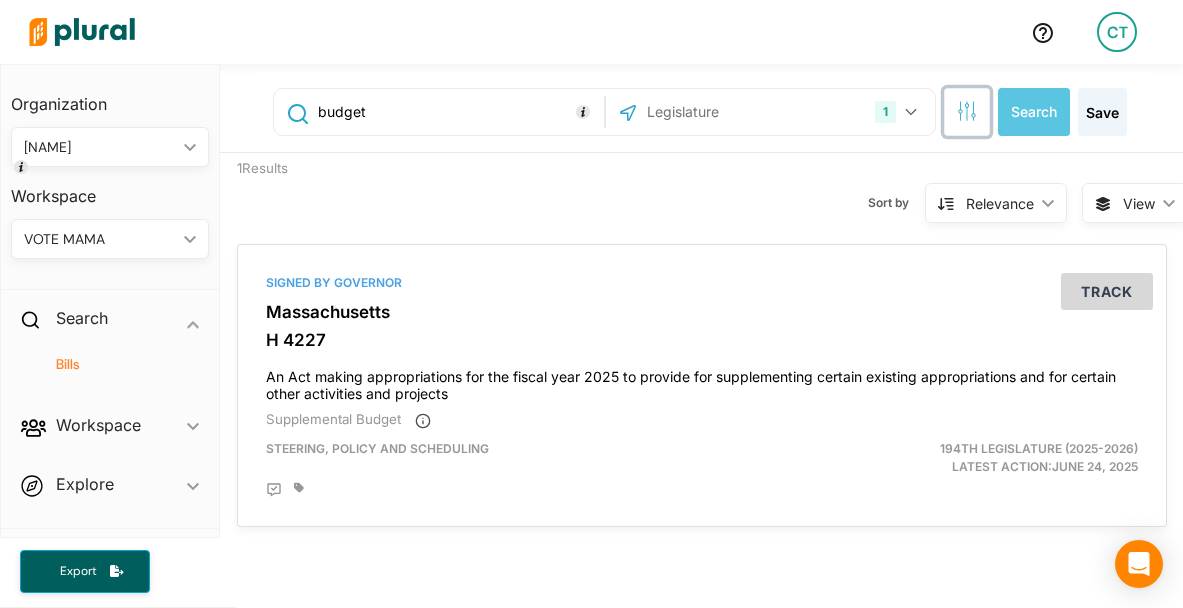click 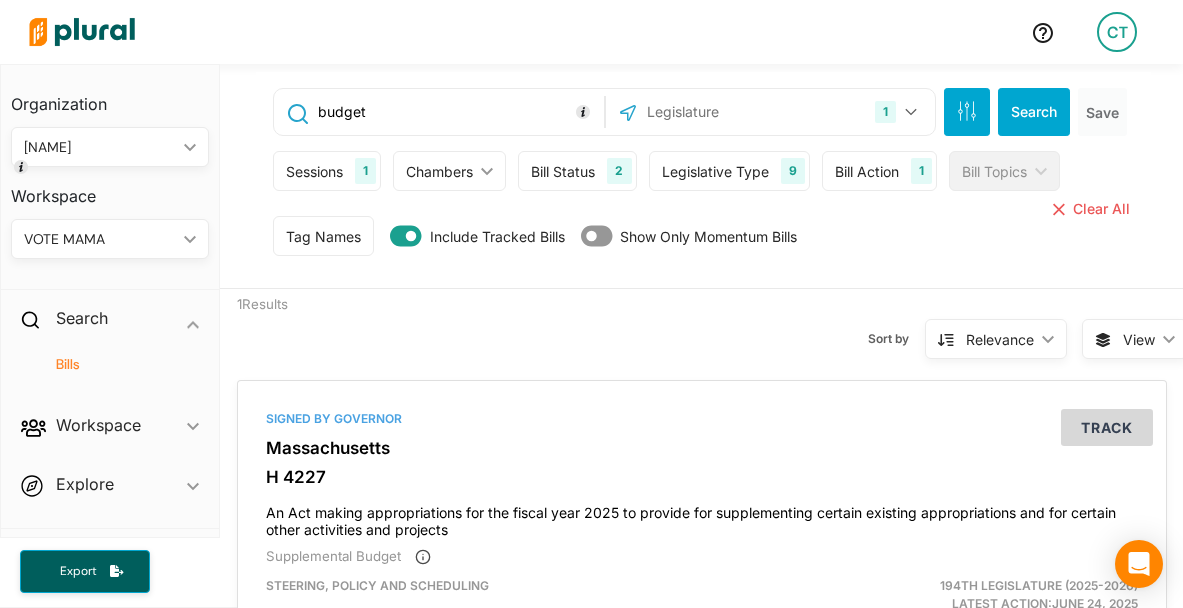click on "Sessions" at bounding box center [314, 171] 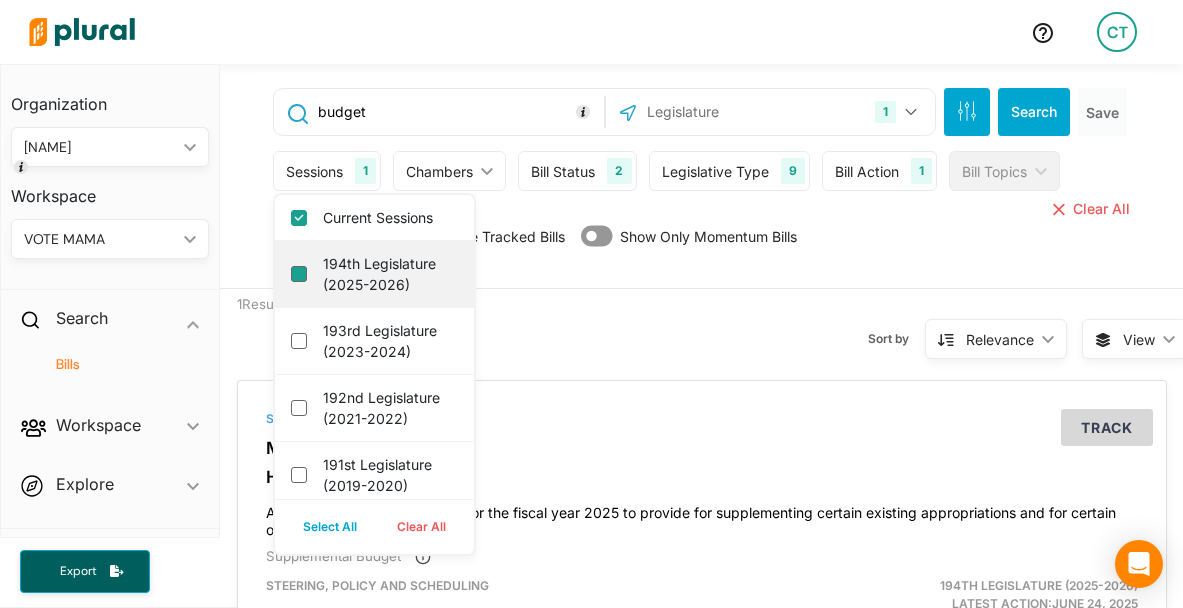 click on "194th Legislature (2025-2026)" at bounding box center [299, 274] 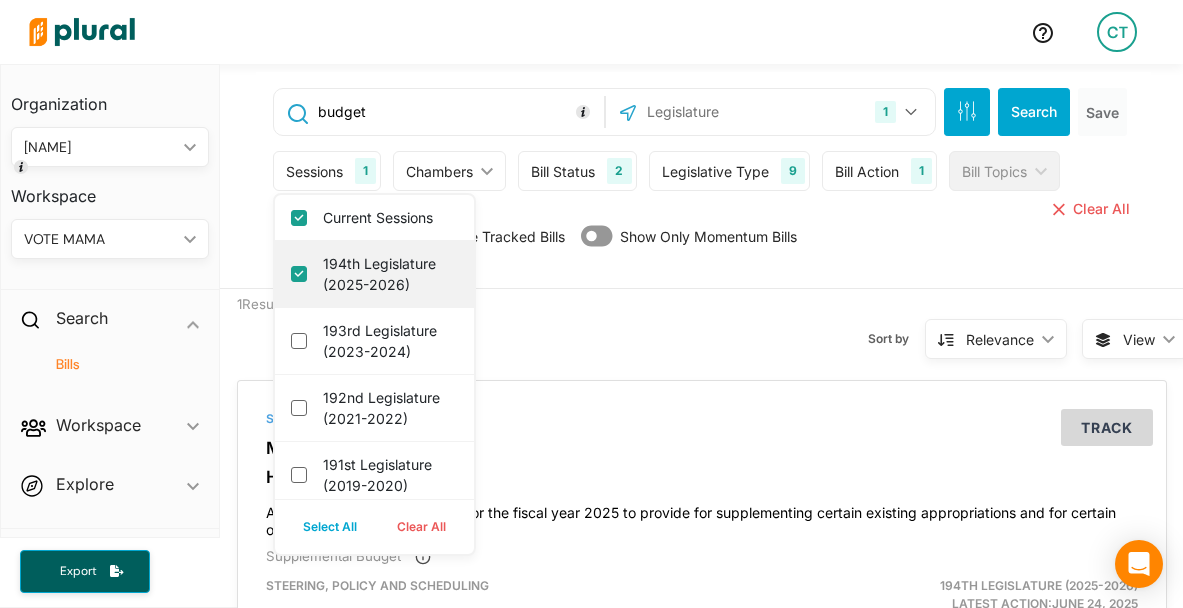 checkbox on "true" 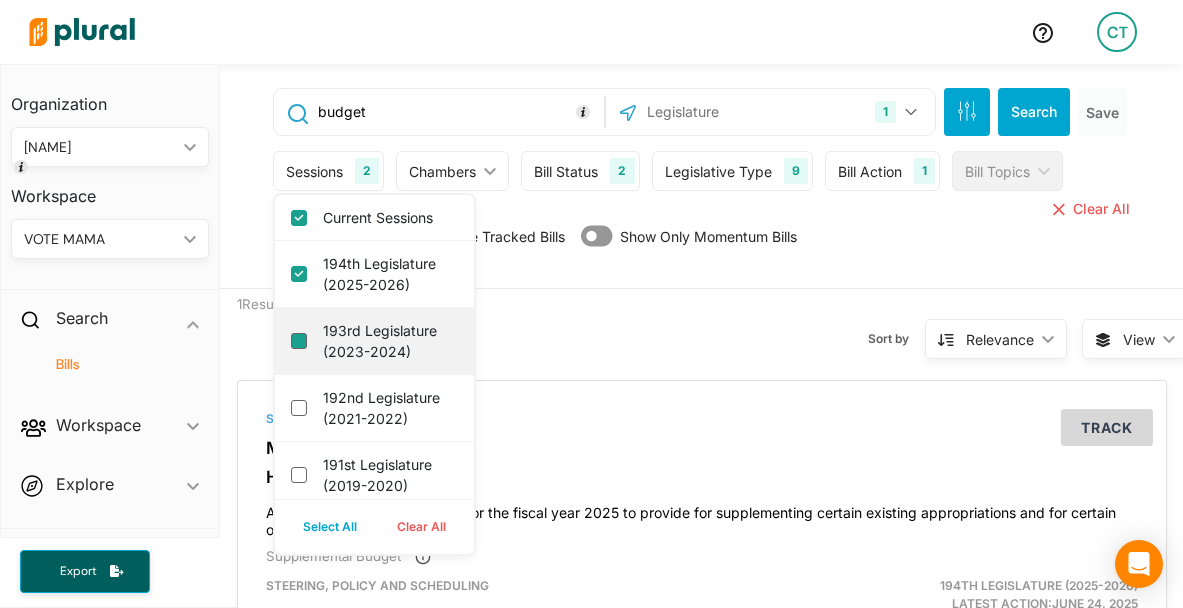click on "193rd Legislature (2023-2024)" at bounding box center [299, 341] 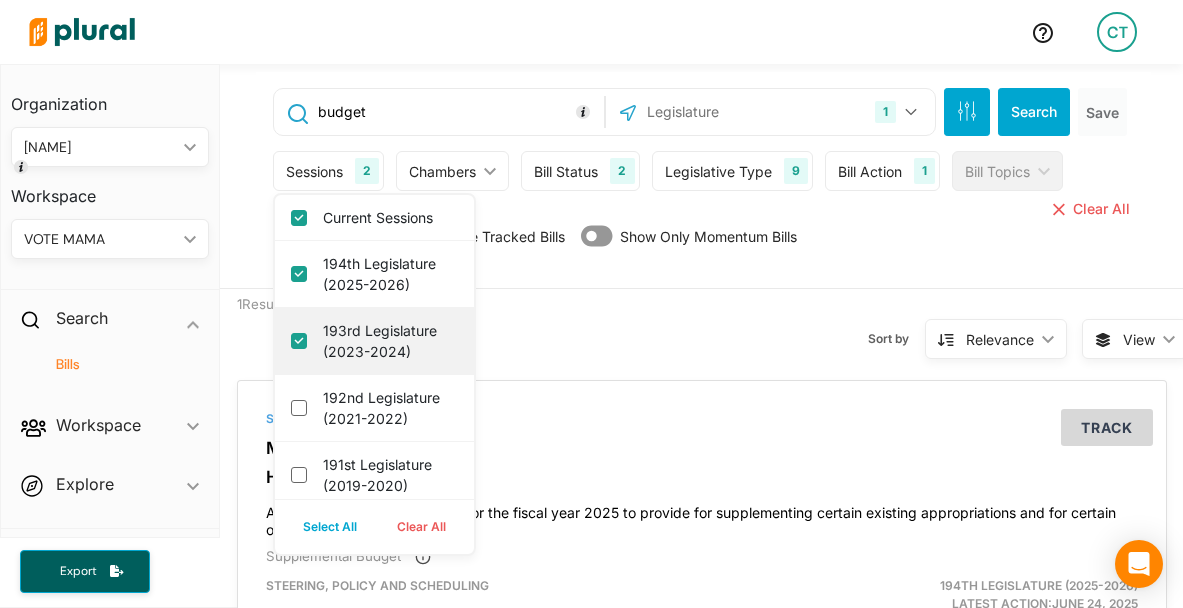 checkbox on "true" 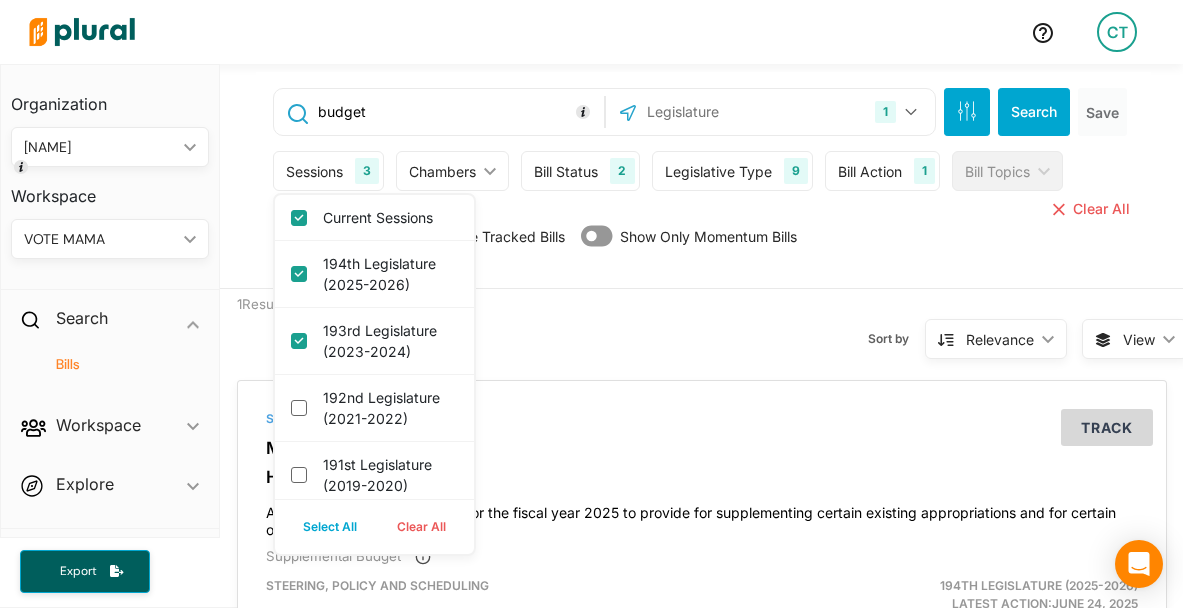 click on "Sort by Relevance ic_keyboard_arrow_down Relevance Latest Action Latest Action Alphanumerical Alphanumerical" at bounding box center [802, 327] 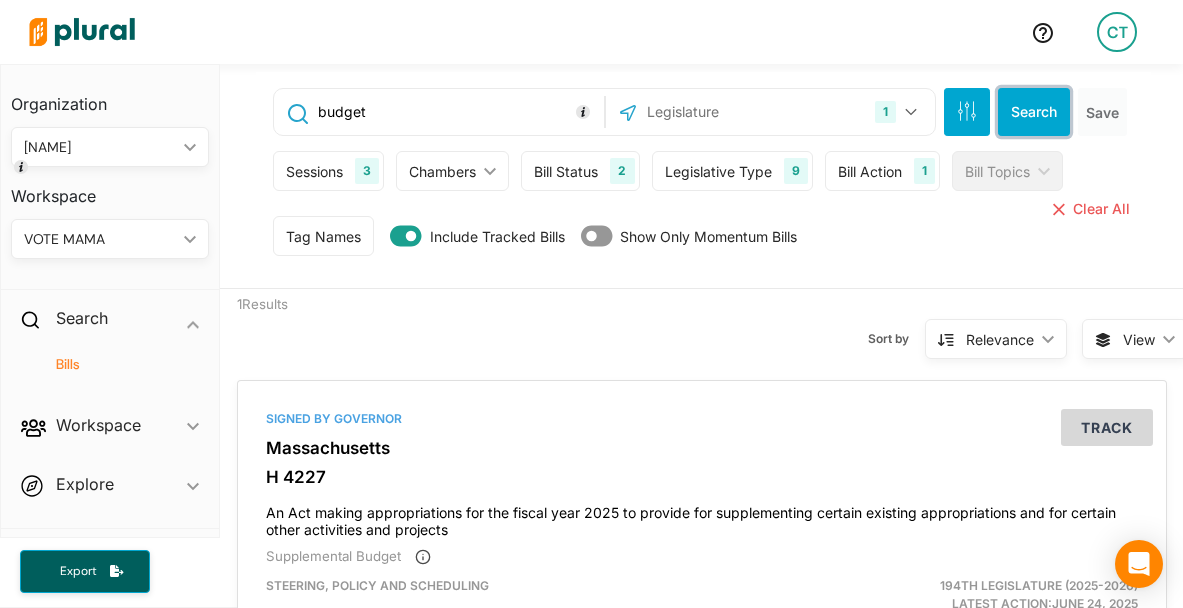 click on "Search" at bounding box center (1034, 112) 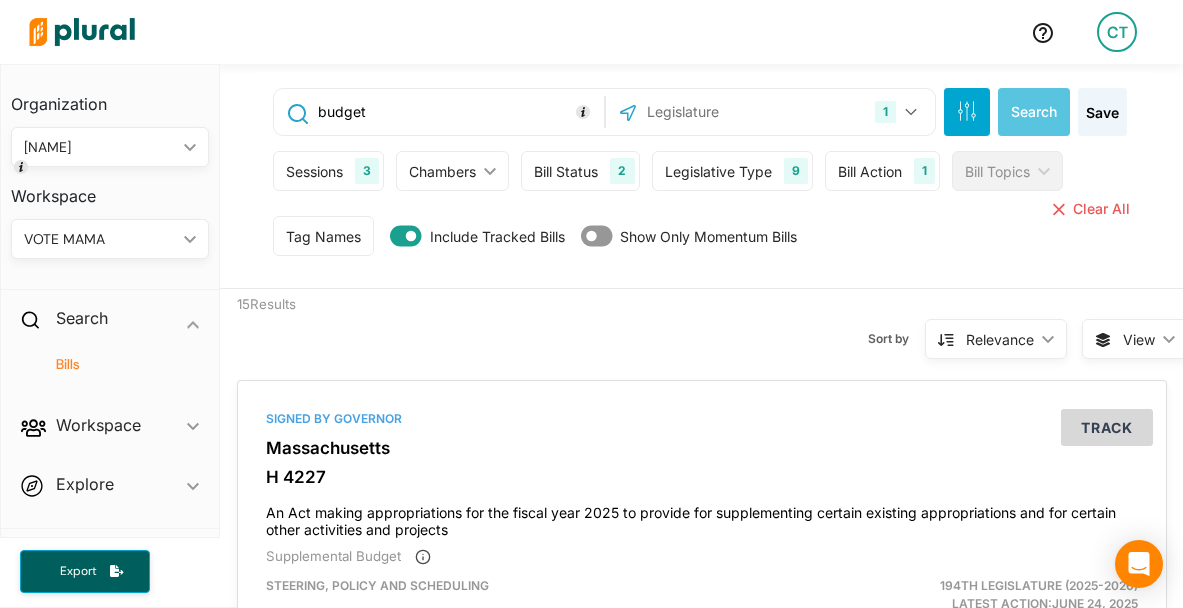 scroll, scrollTop: 74, scrollLeft: 0, axis: vertical 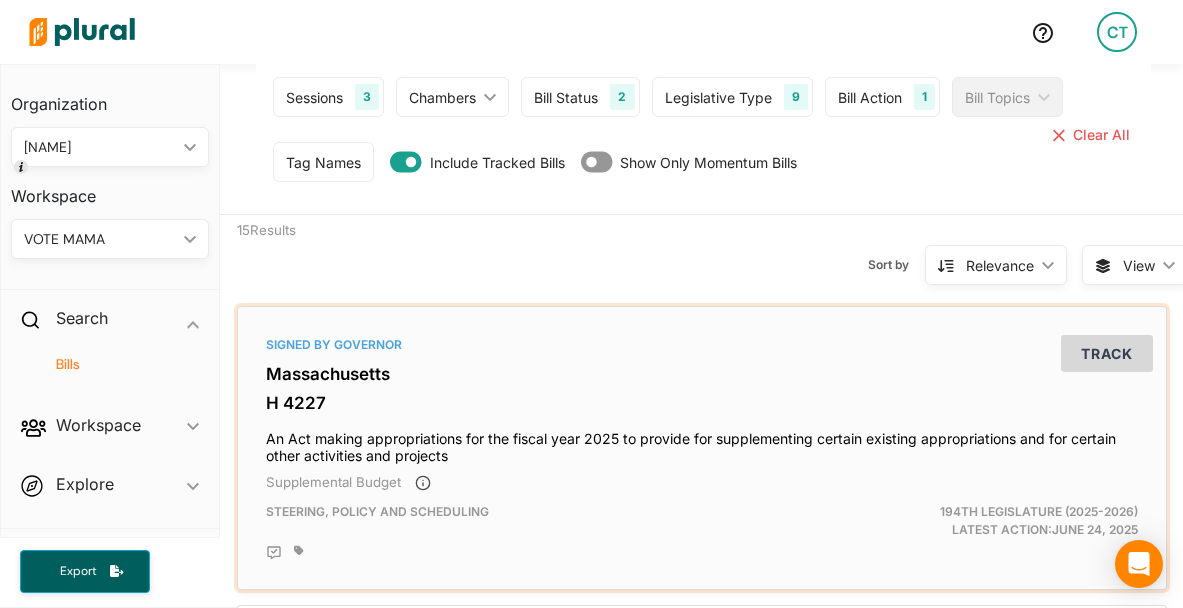 click on "Massachusetts" at bounding box center (702, 374) 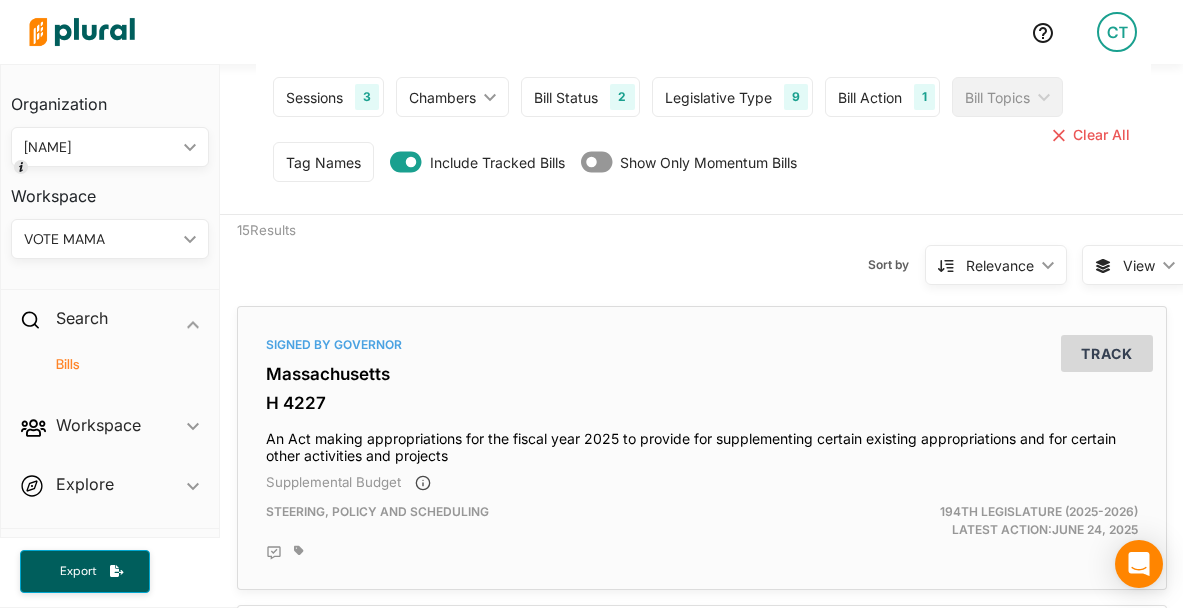 scroll, scrollTop: 0, scrollLeft: 0, axis: both 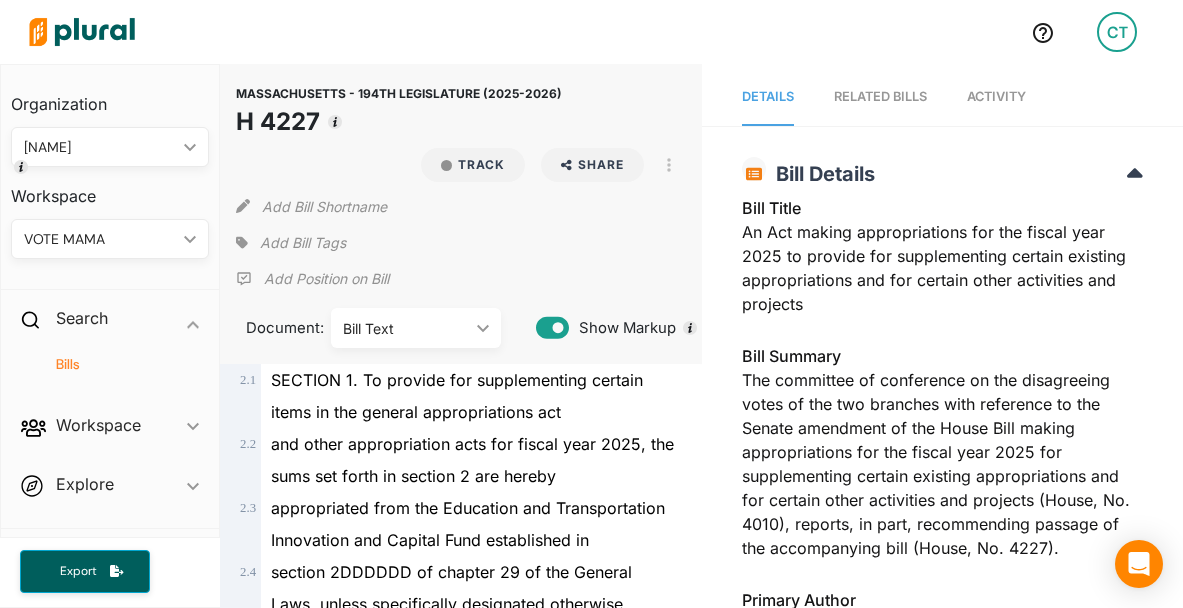 click on "Add Bill Tags" at bounding box center (460, 243) 